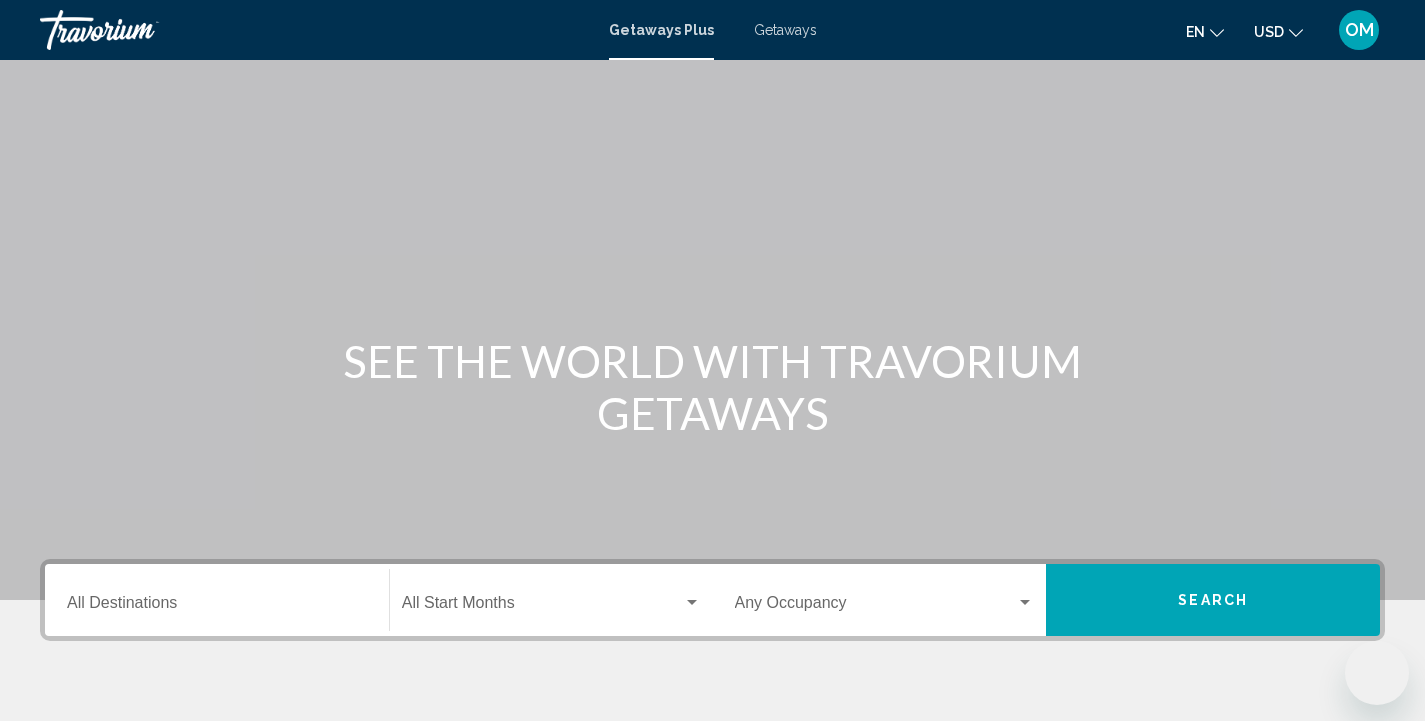 scroll, scrollTop: 365, scrollLeft: 0, axis: vertical 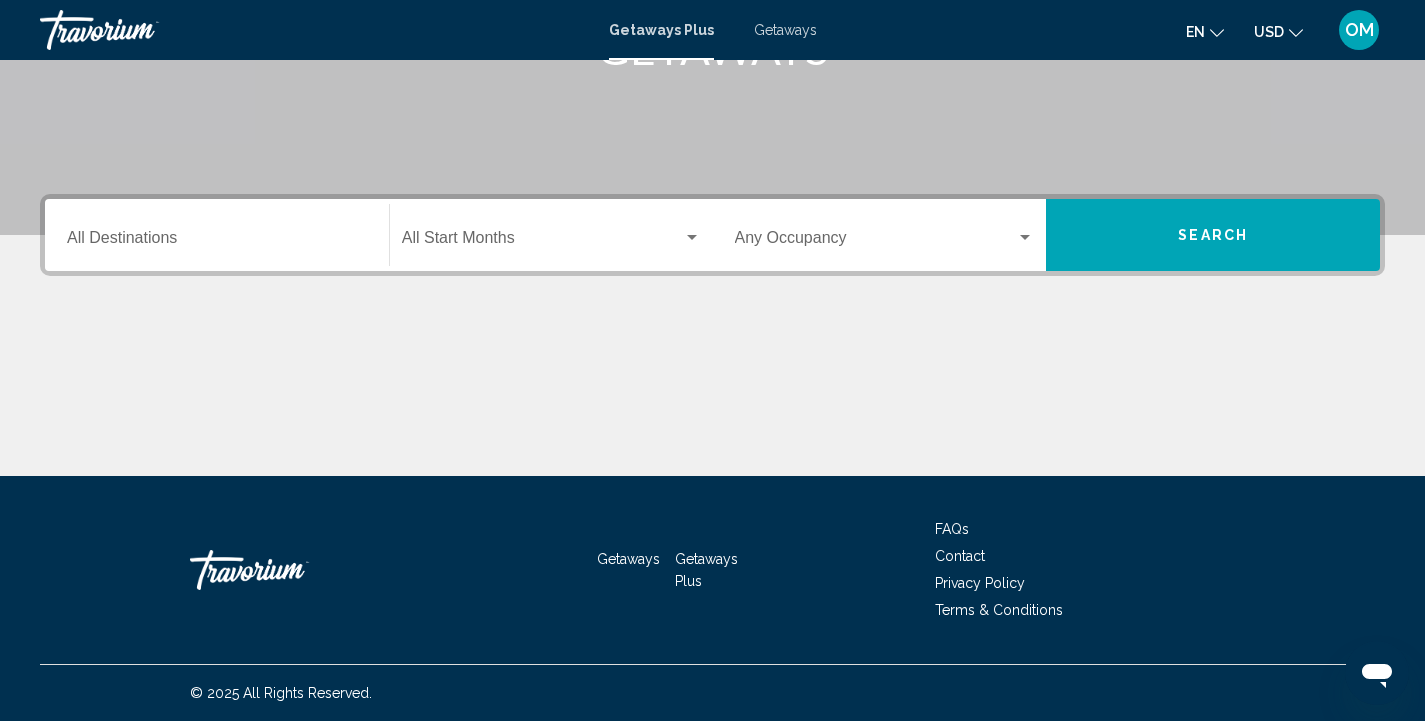 click on "Destination All Destinations" at bounding box center [217, 242] 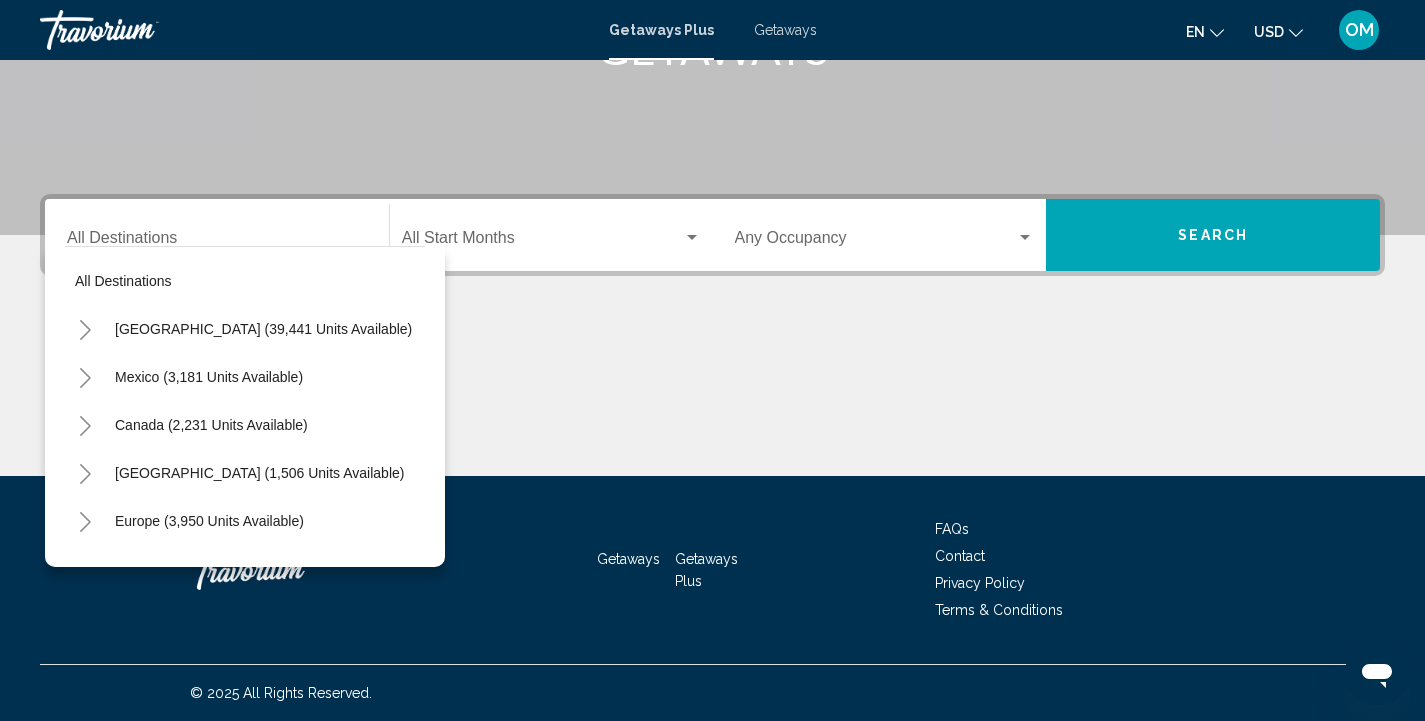 click on "Getaways Plus  Getaways en
English Español Français Italiano Português русский USD
USD ($) MXN (Mex$) CAD (Can$) GBP (£) EUR (€) AUD (A$) NZD (NZ$) CNY (CN¥) OM Login" at bounding box center [712, 30] 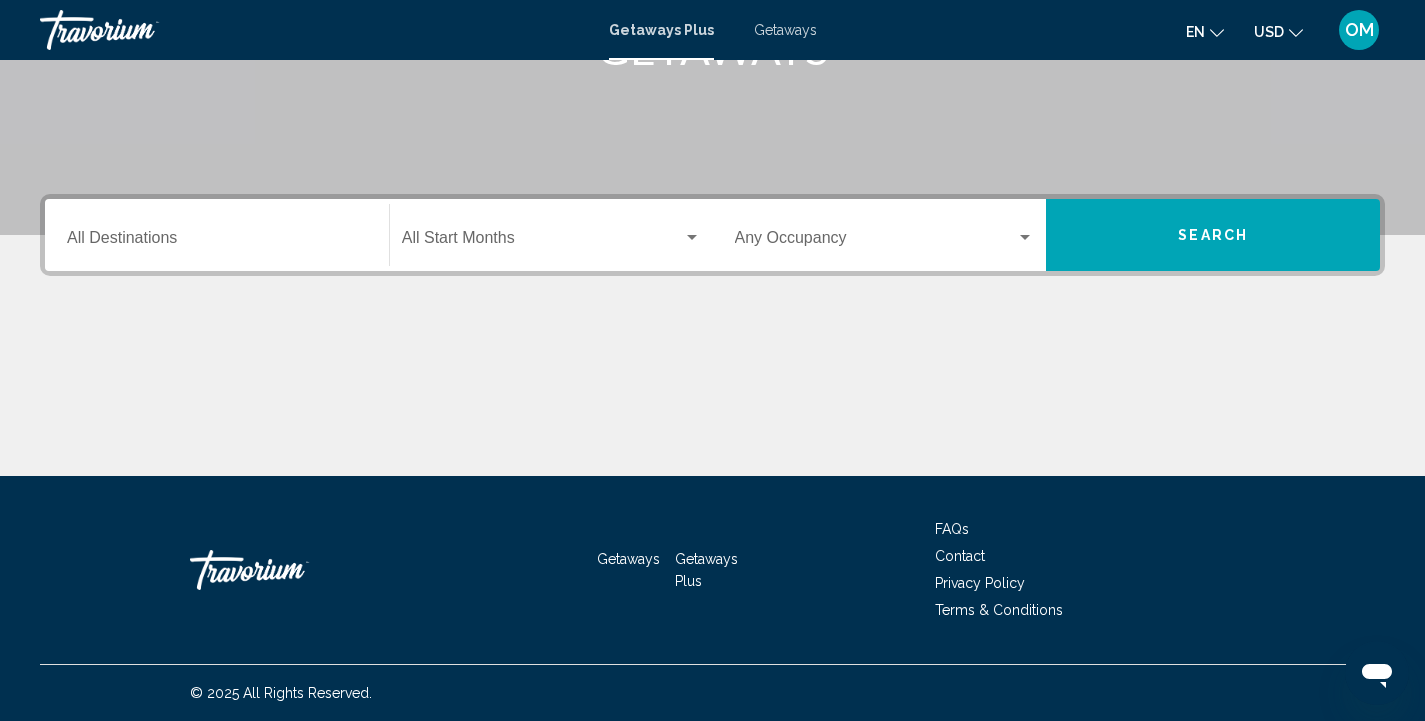 click on "Destination All Destinations" at bounding box center (217, 242) 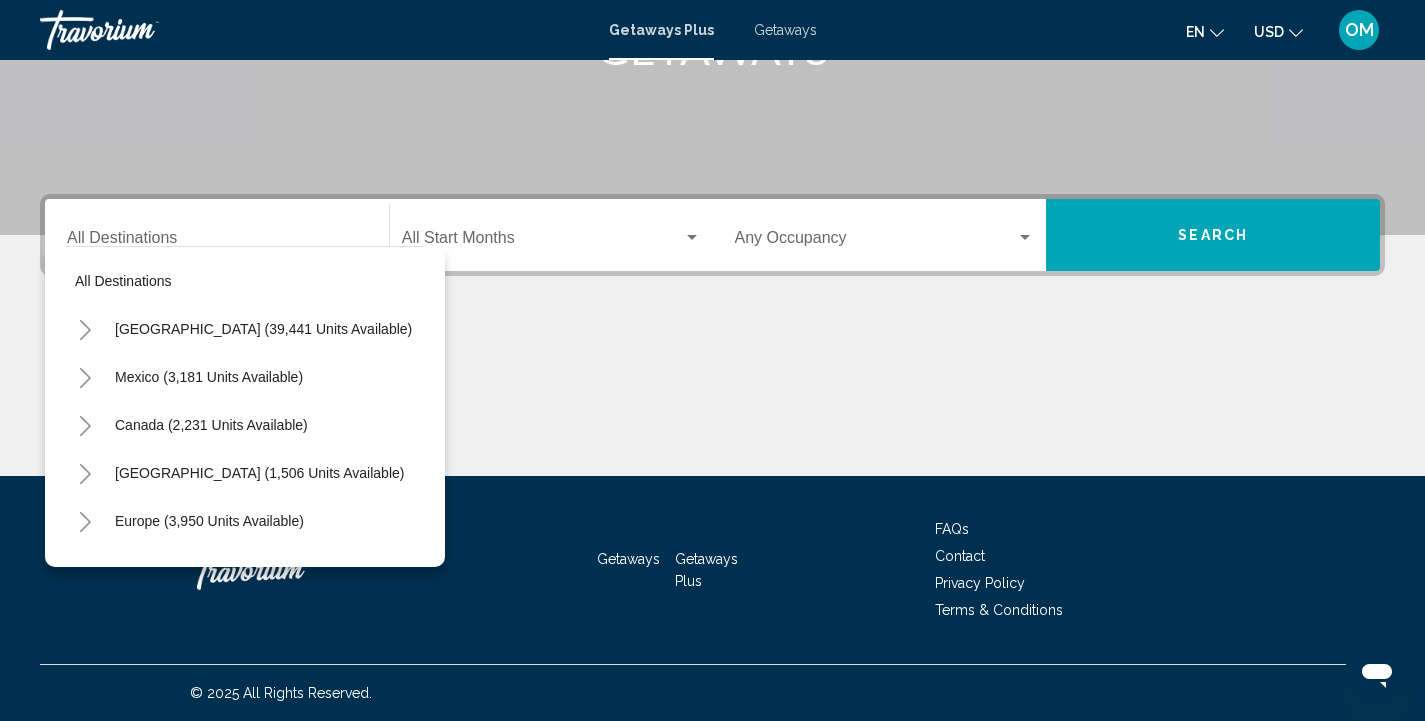 click on "en
English Español Français Italiano Português русский USD
USD ($) MXN (Mex$) CAD (Can$) GBP (£) EUR (€) AUD (A$) NZD (NZ$) CNY (CN¥) OM Login" at bounding box center (1111, 30) 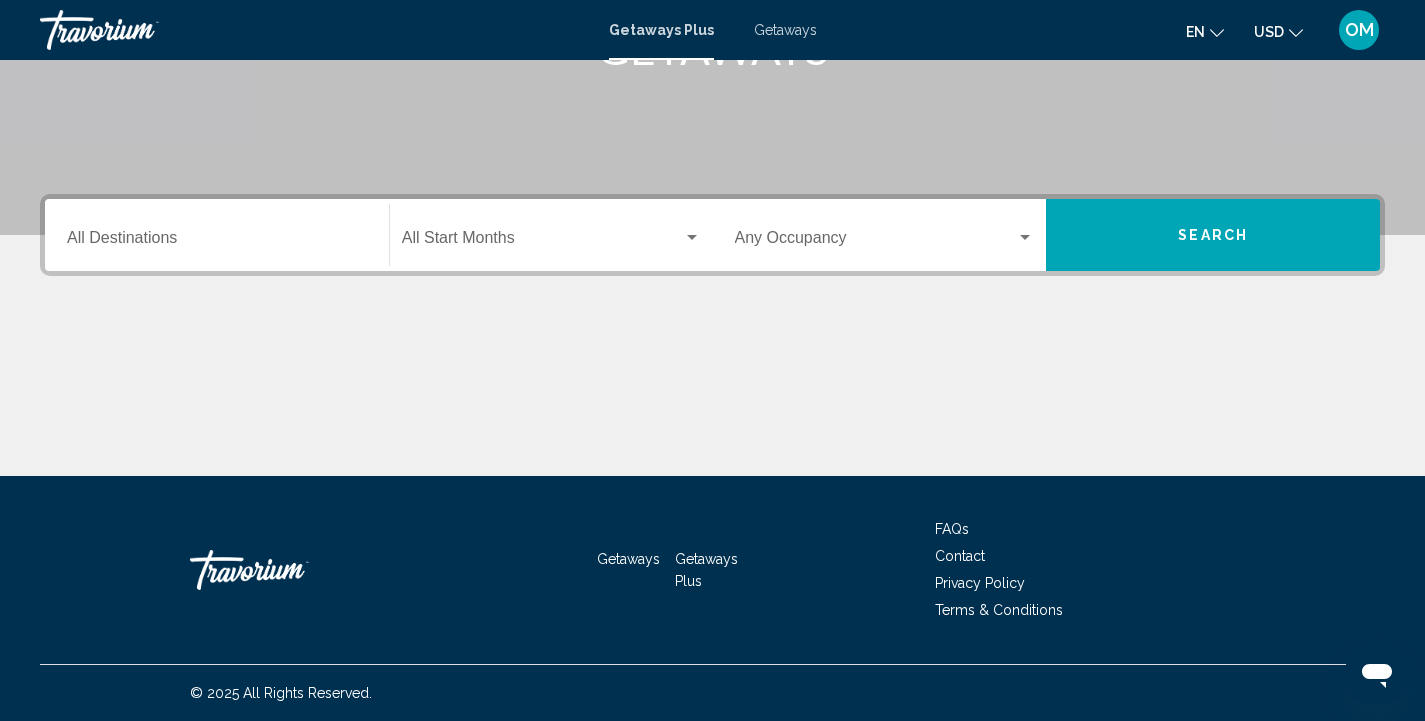 click on "Getaways" at bounding box center (785, 30) 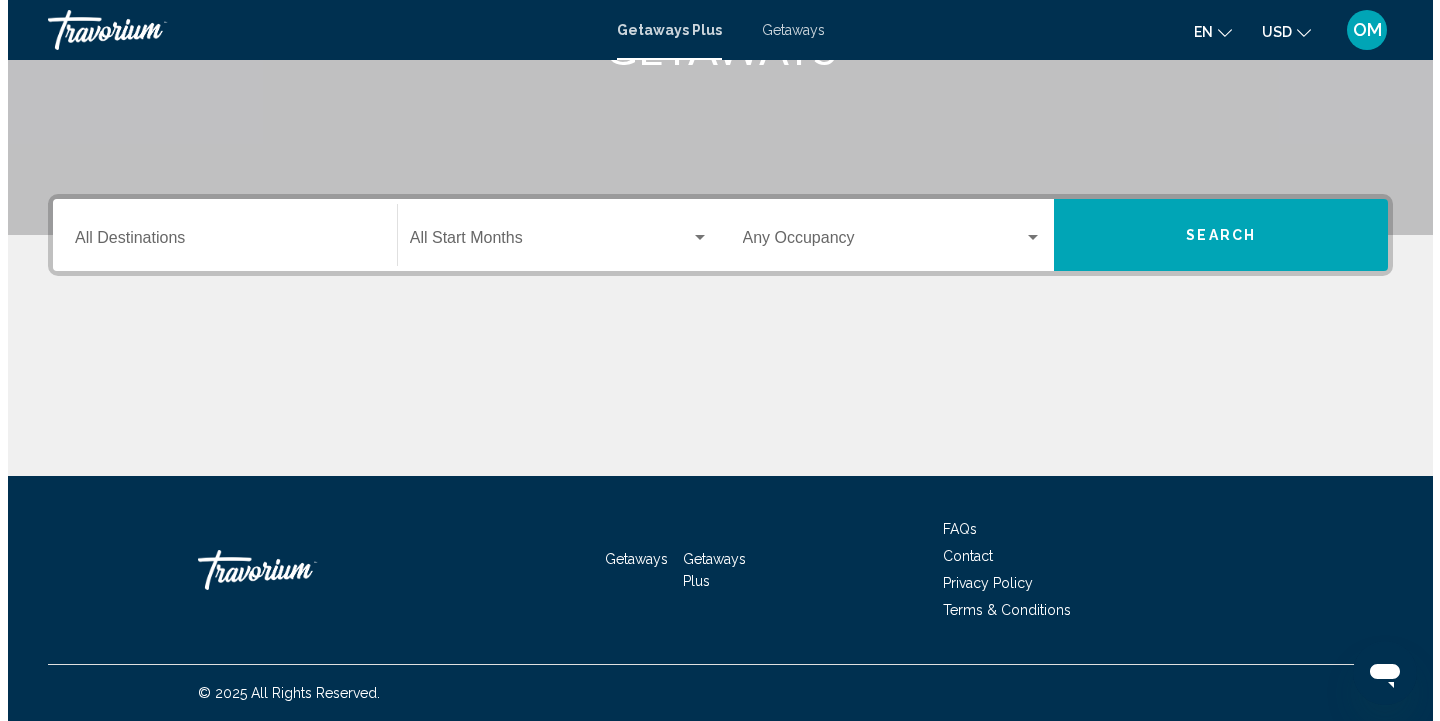 scroll, scrollTop: 0, scrollLeft: 0, axis: both 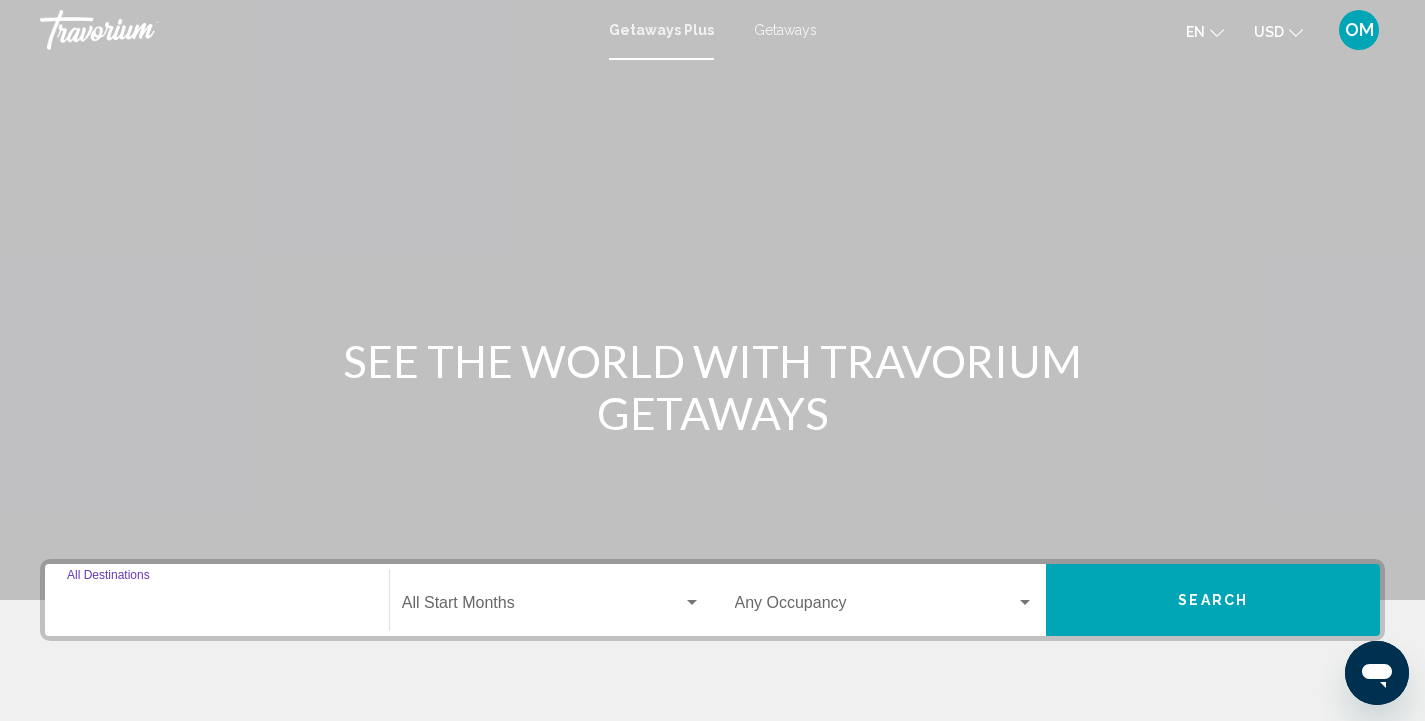 click on "Destination All Destinations" at bounding box center [217, 607] 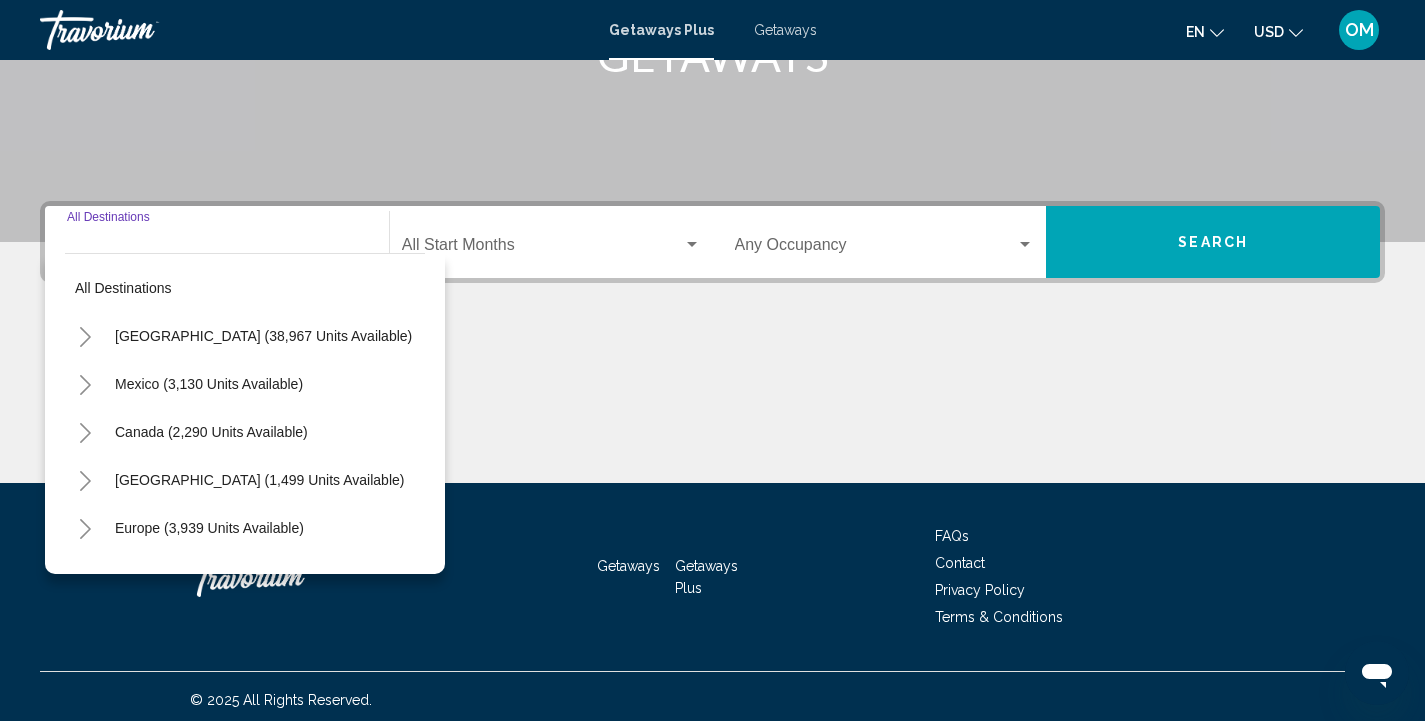 scroll, scrollTop: 365, scrollLeft: 0, axis: vertical 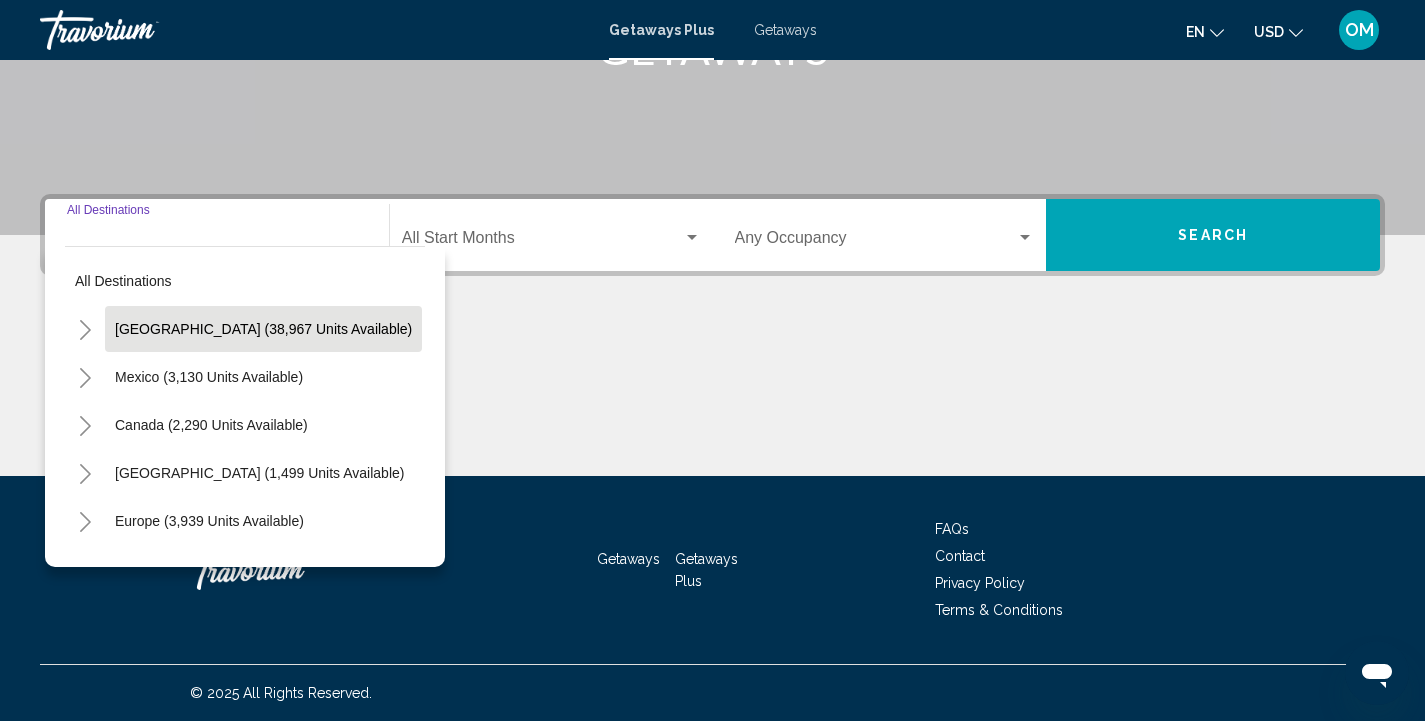 click on "[GEOGRAPHIC_DATA] (38,967 units available)" at bounding box center [209, 377] 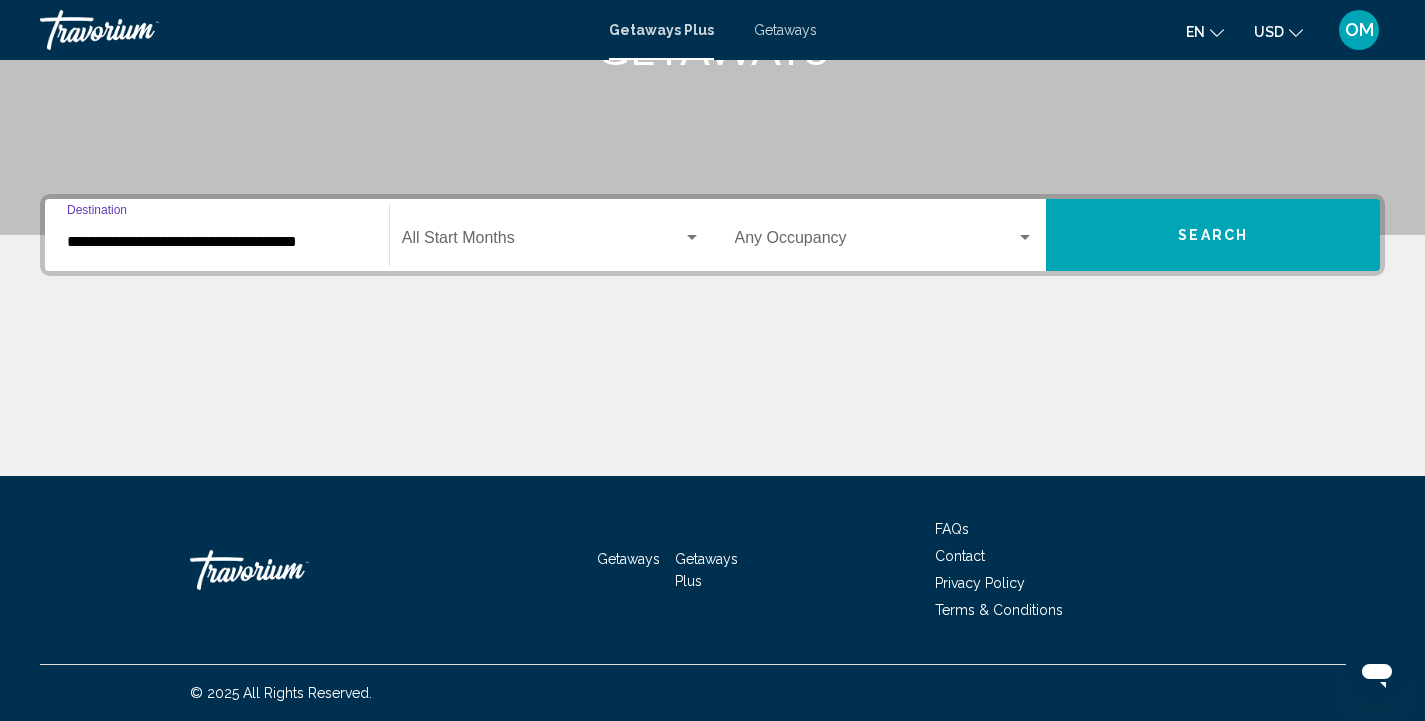 click on "**********" at bounding box center (217, 242) 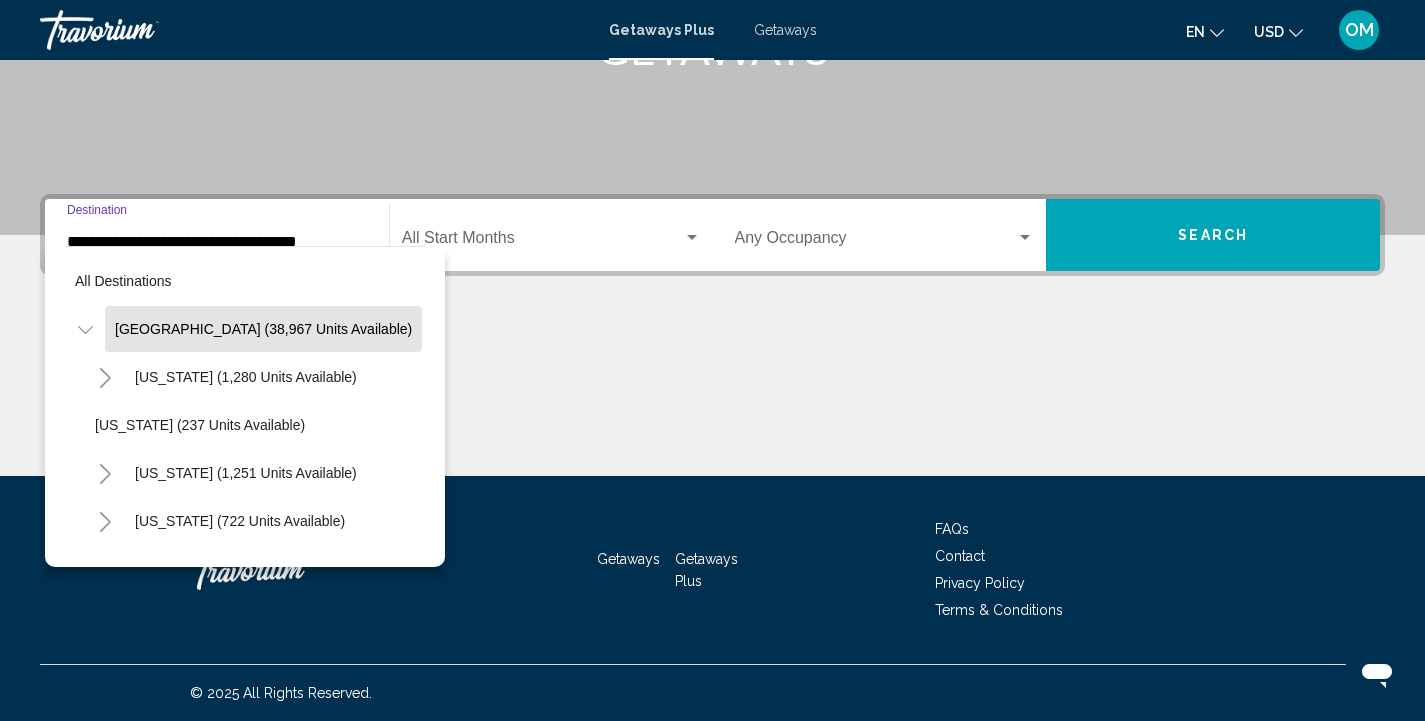 scroll, scrollTop: 334, scrollLeft: 0, axis: vertical 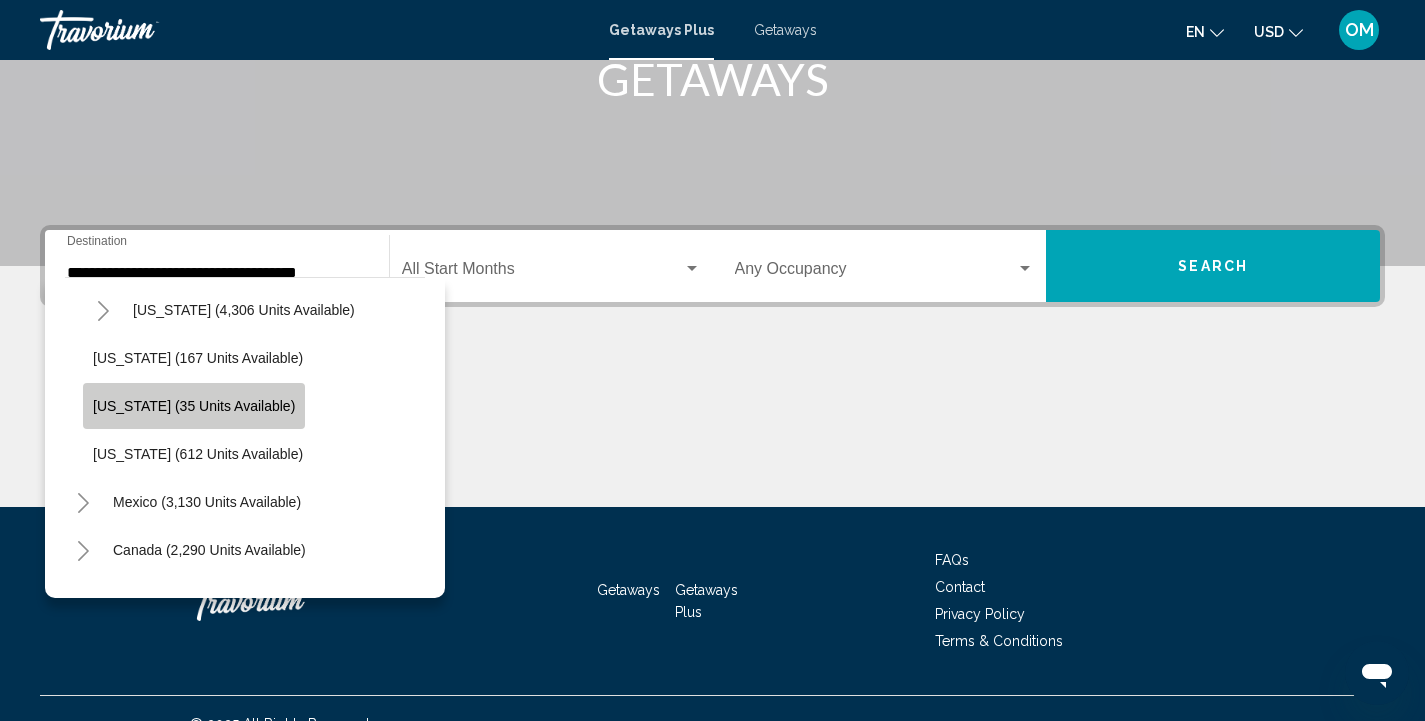 click on "[US_STATE] (35 units available)" 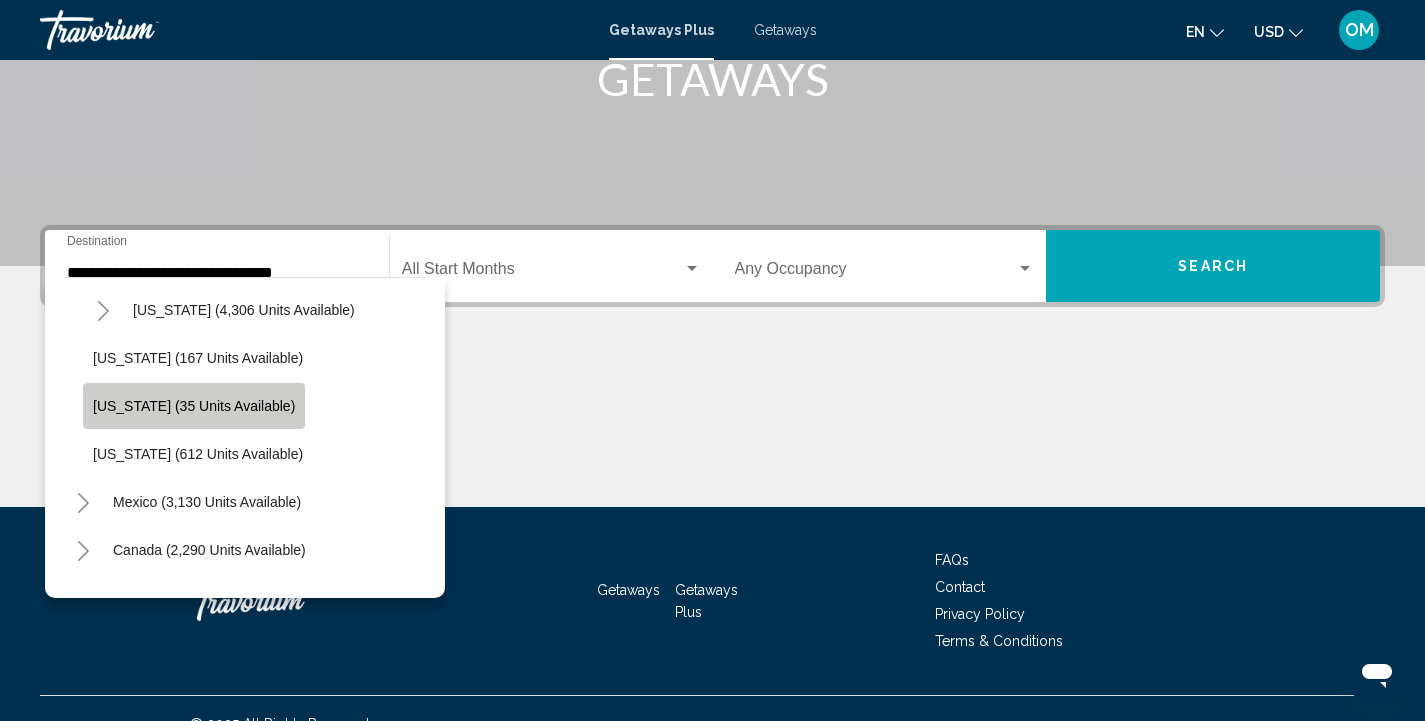 scroll, scrollTop: 365, scrollLeft: 0, axis: vertical 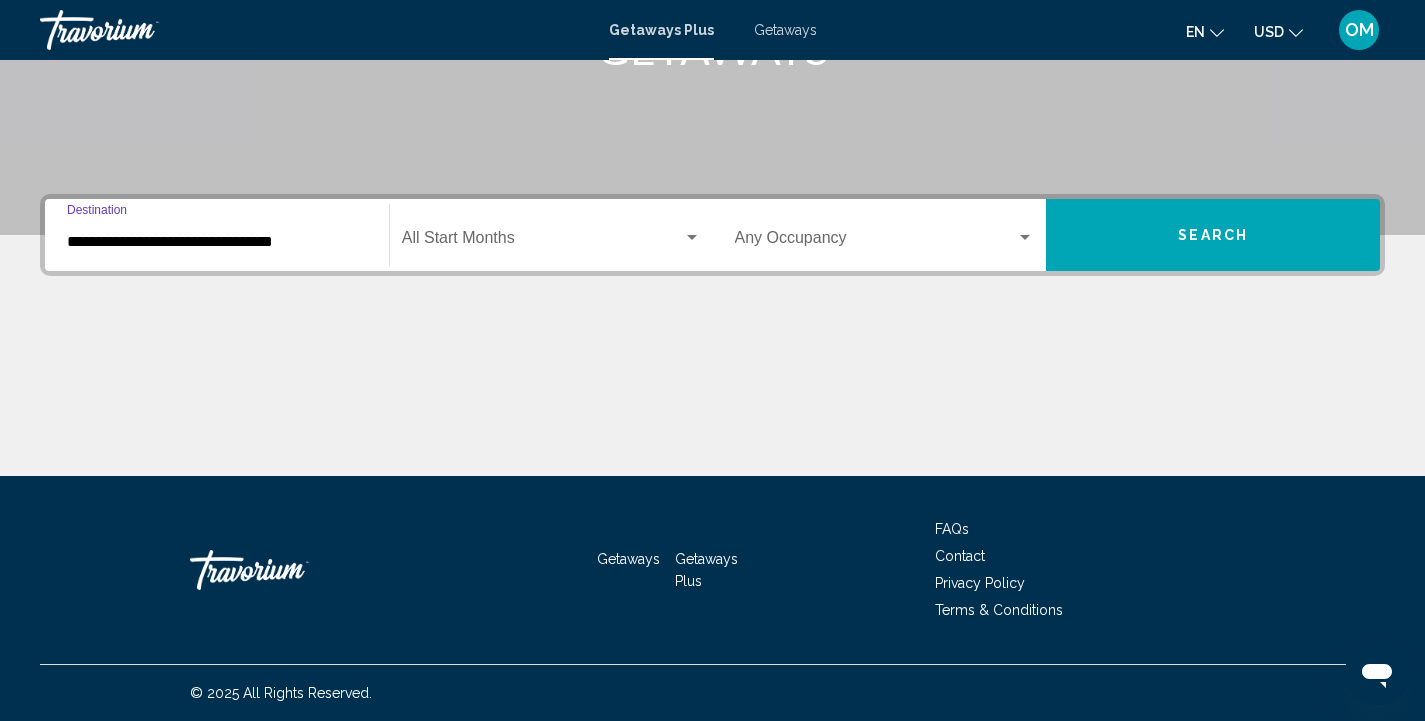 click at bounding box center [542, 242] 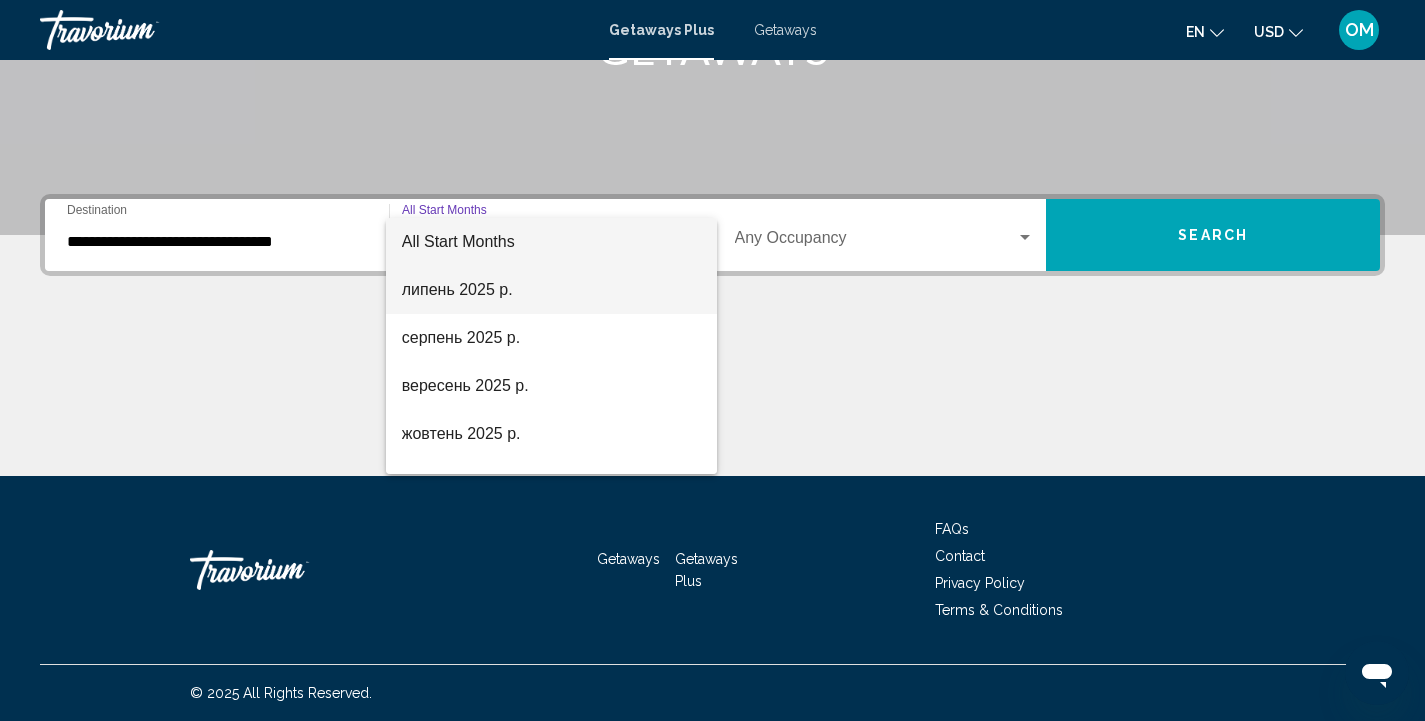 click on "липень 2025 р." at bounding box center (551, 290) 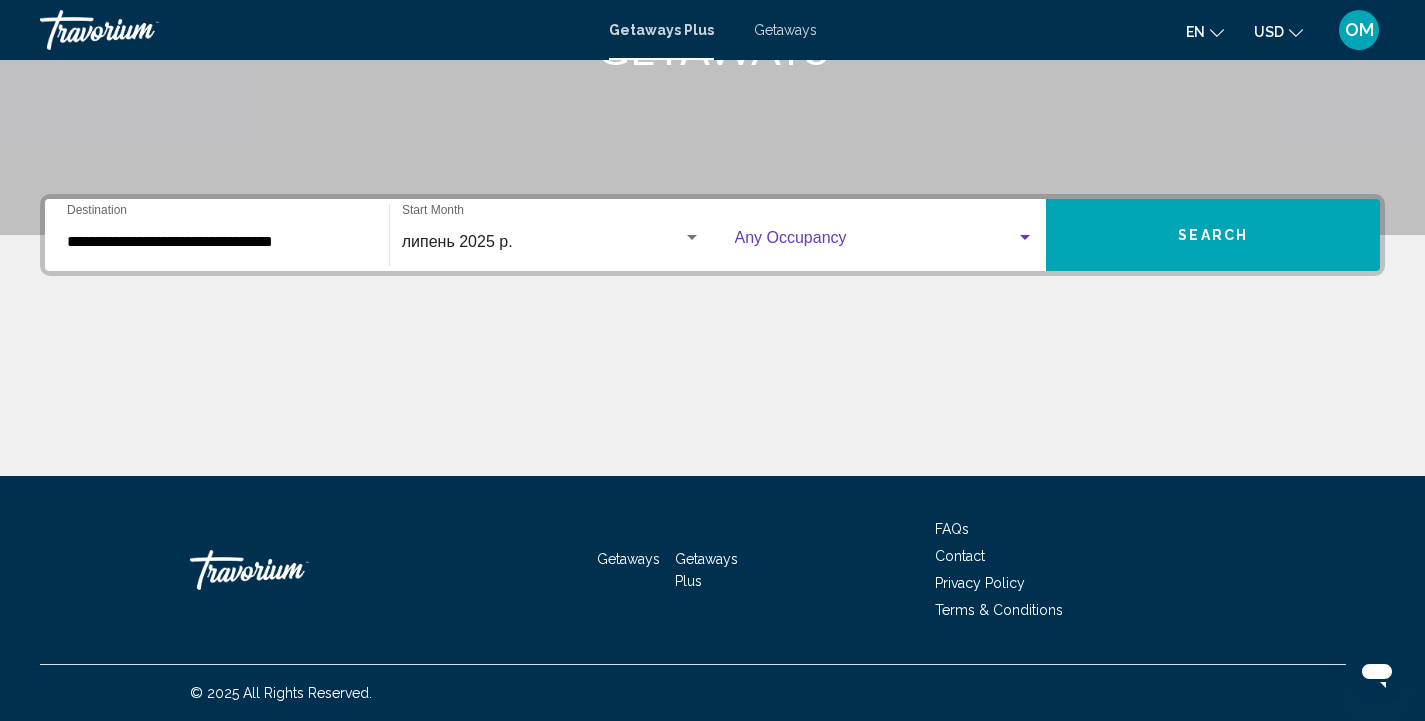 click at bounding box center (876, 242) 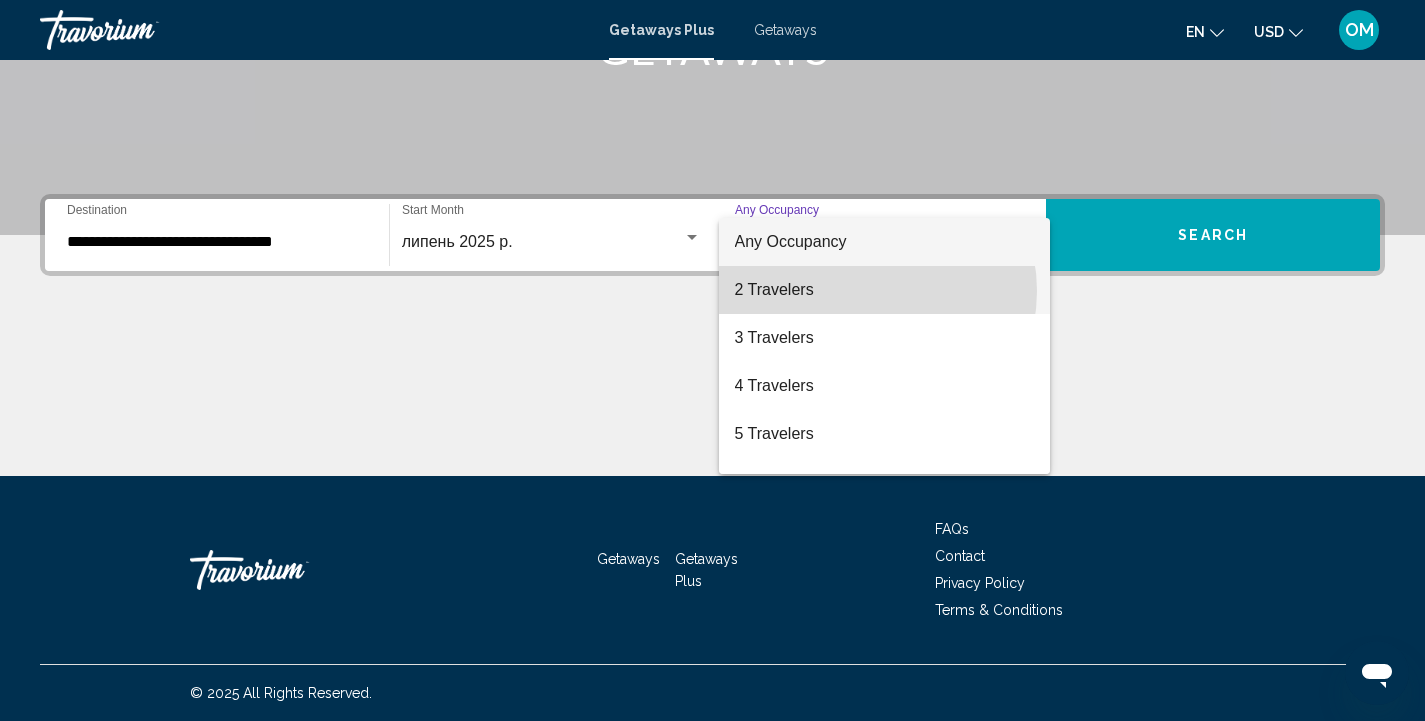 click on "2 Travelers" at bounding box center [885, 290] 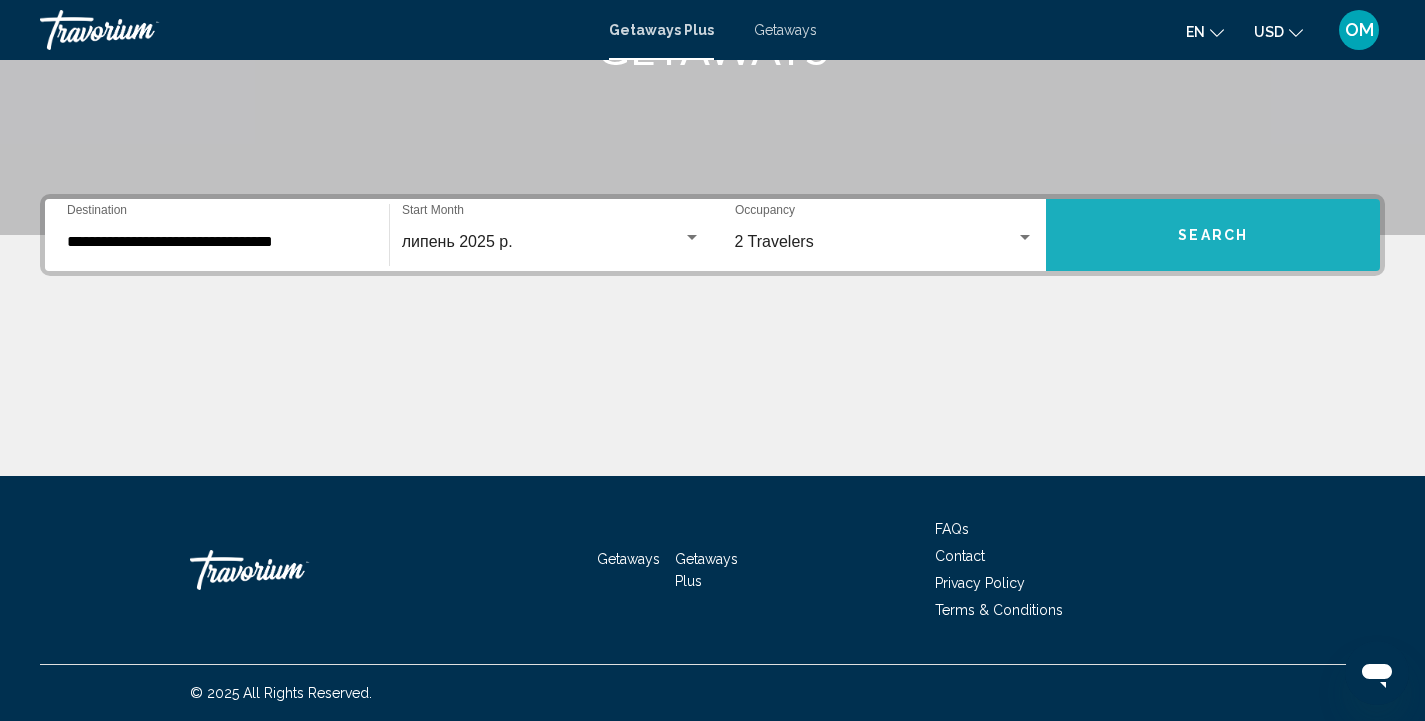 click on "Search" at bounding box center (1213, 236) 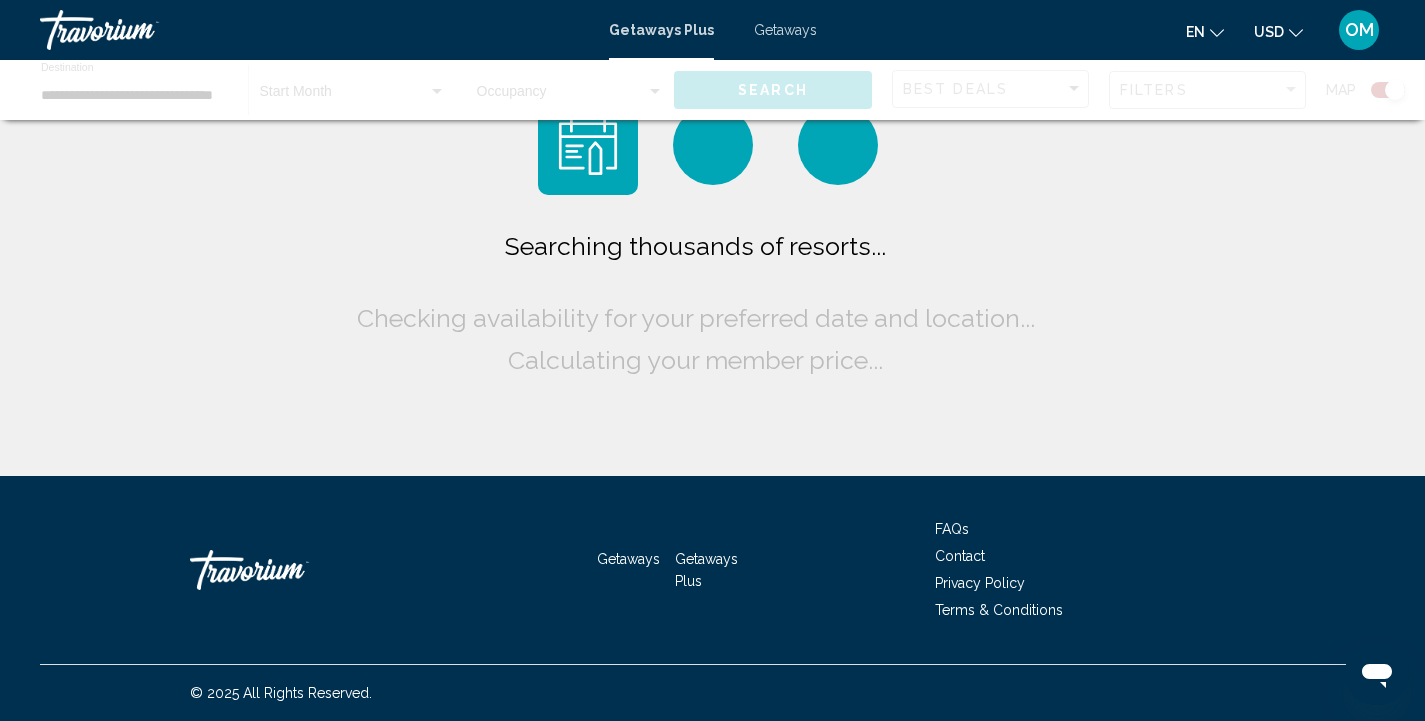 scroll, scrollTop: 0, scrollLeft: 0, axis: both 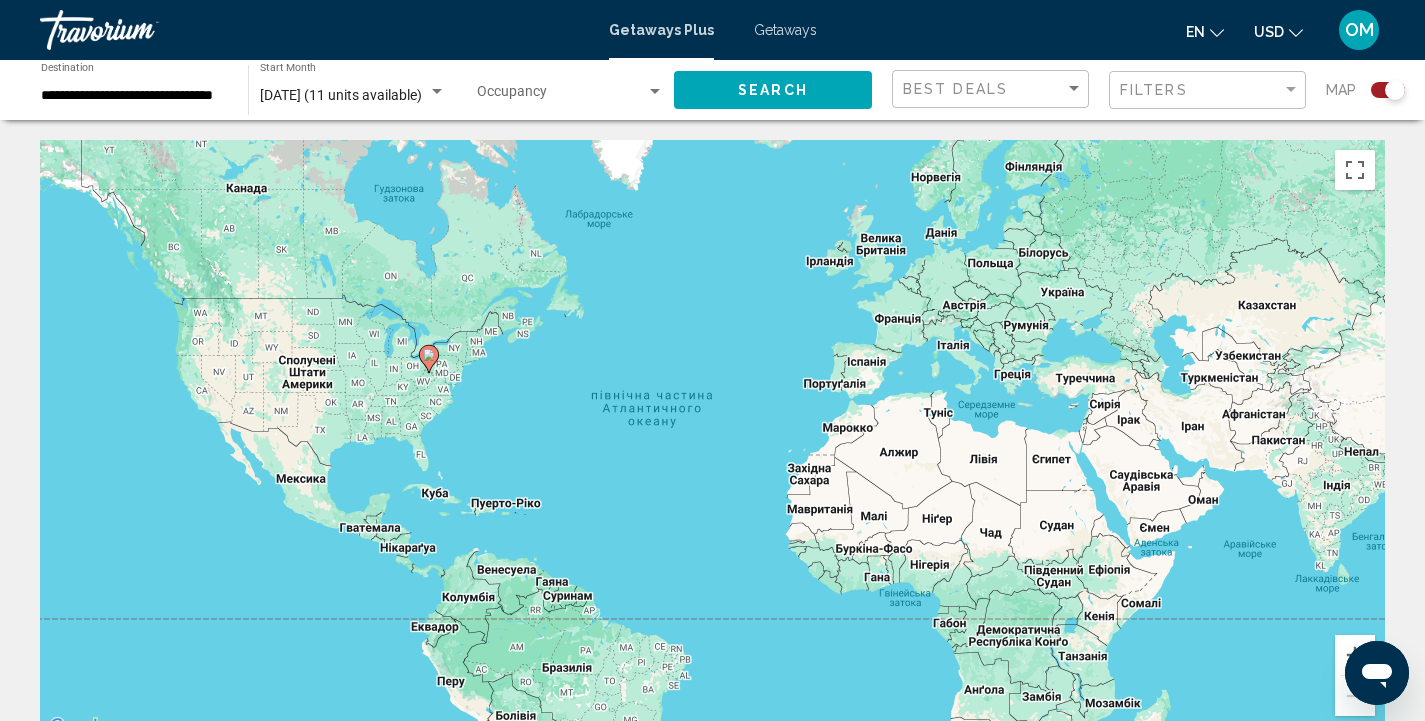click on "Search" 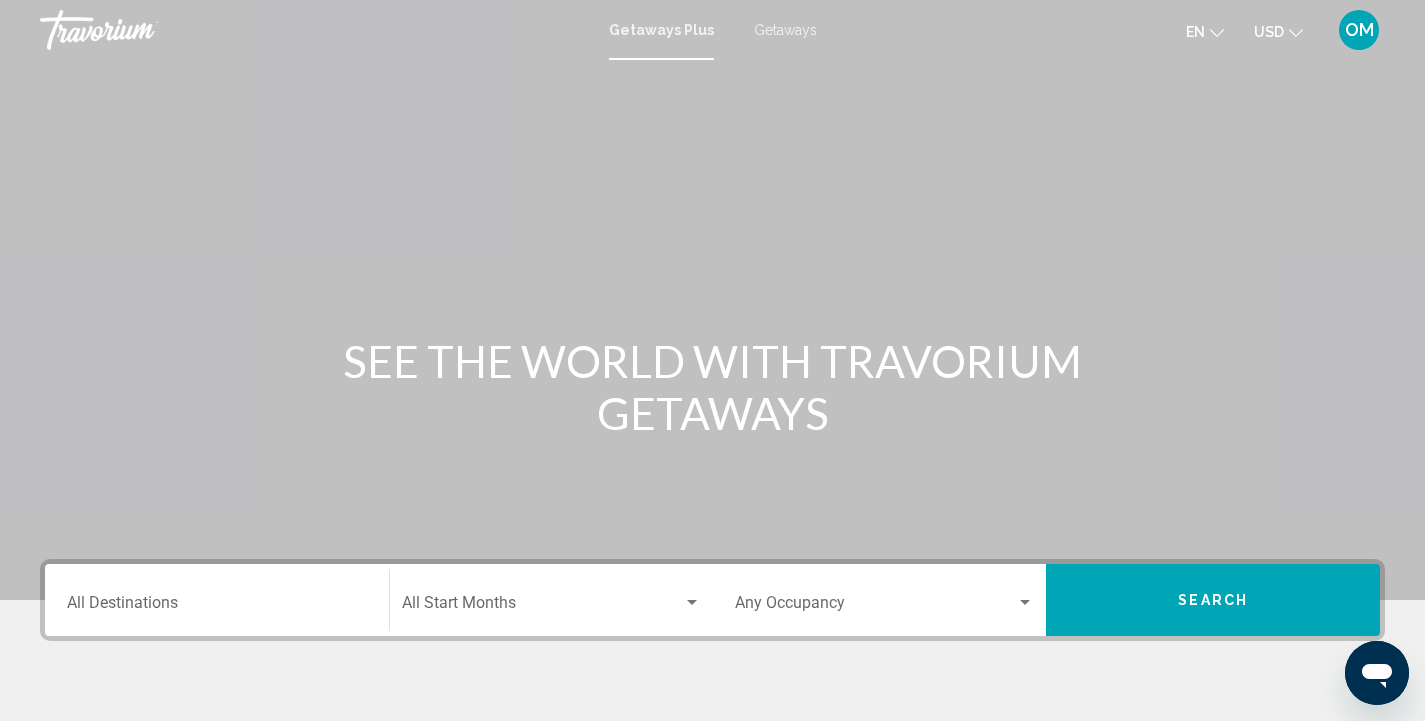 click on "Getaways" at bounding box center (785, 30) 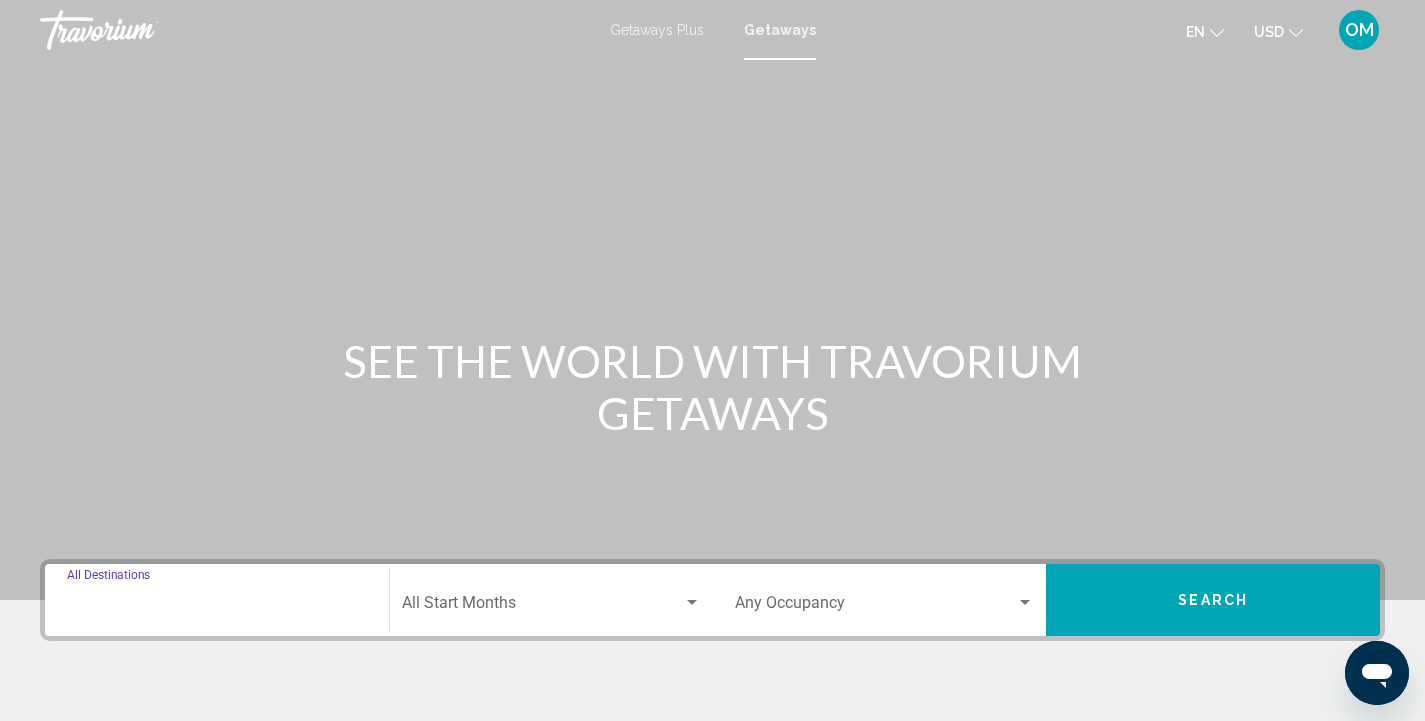 click on "Destination All Destinations" at bounding box center (217, 607) 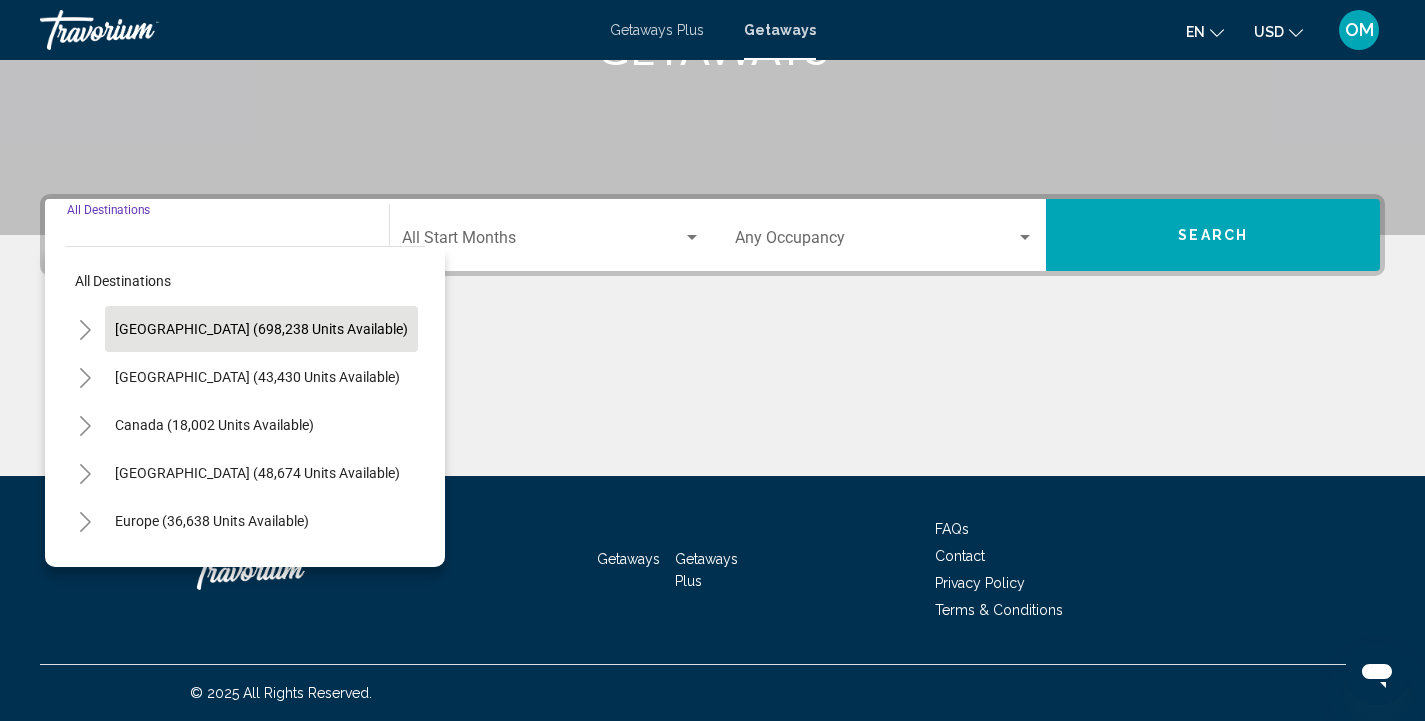 click on "[GEOGRAPHIC_DATA] (698,238 units available)" at bounding box center (257, 377) 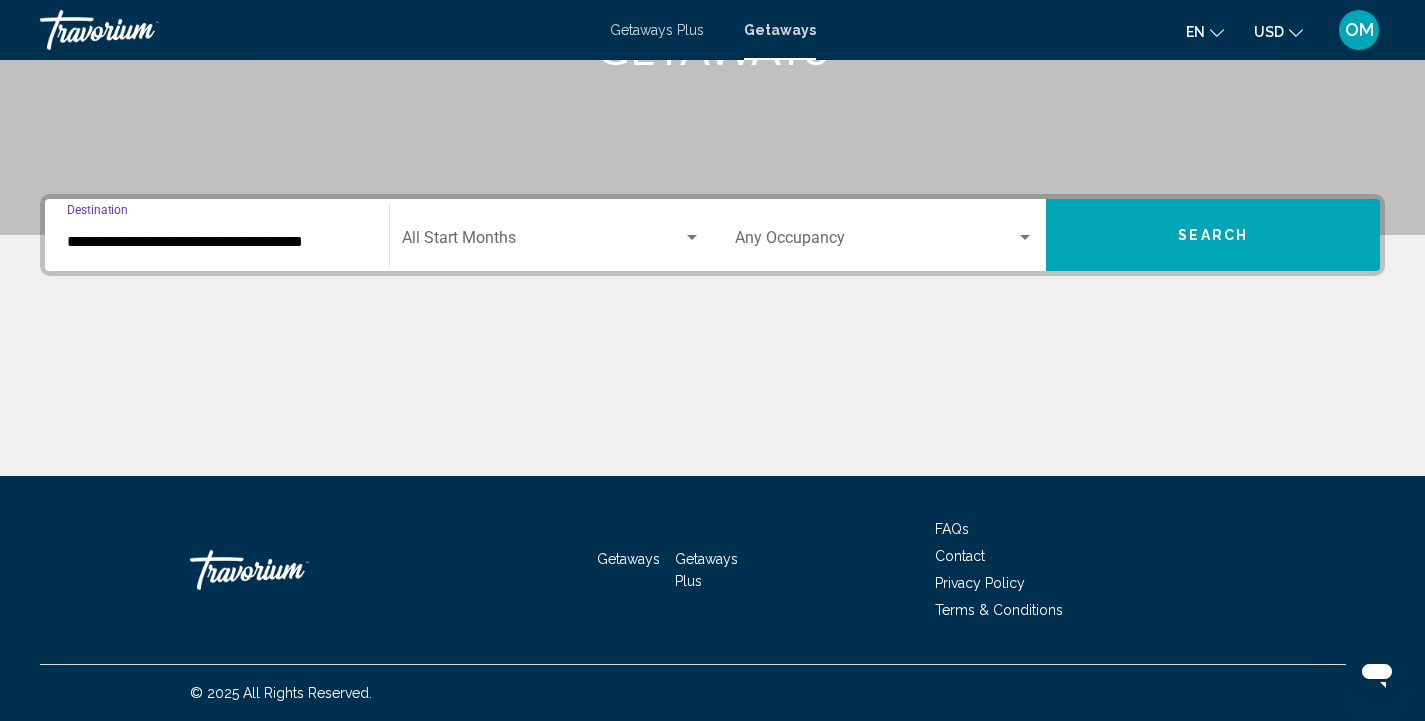 click on "**********" at bounding box center (217, 242) 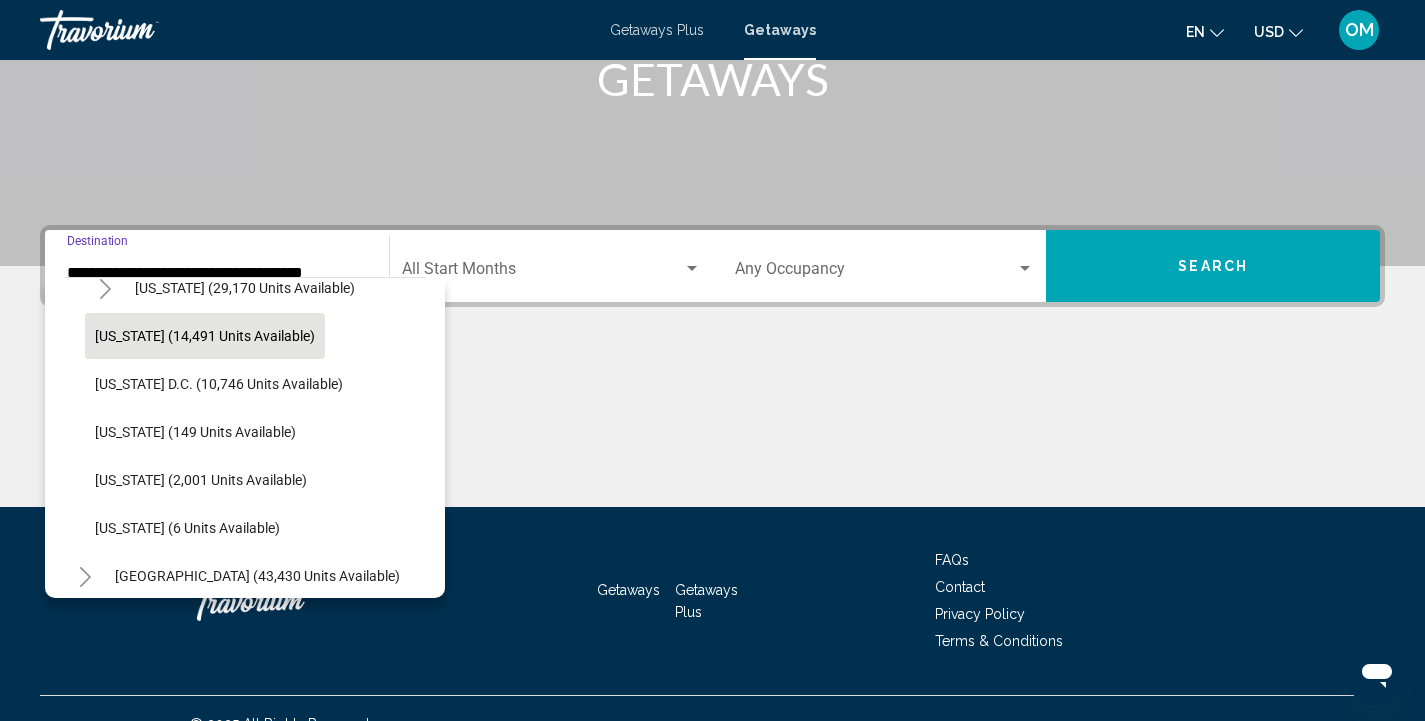 scroll, scrollTop: 1983, scrollLeft: 0, axis: vertical 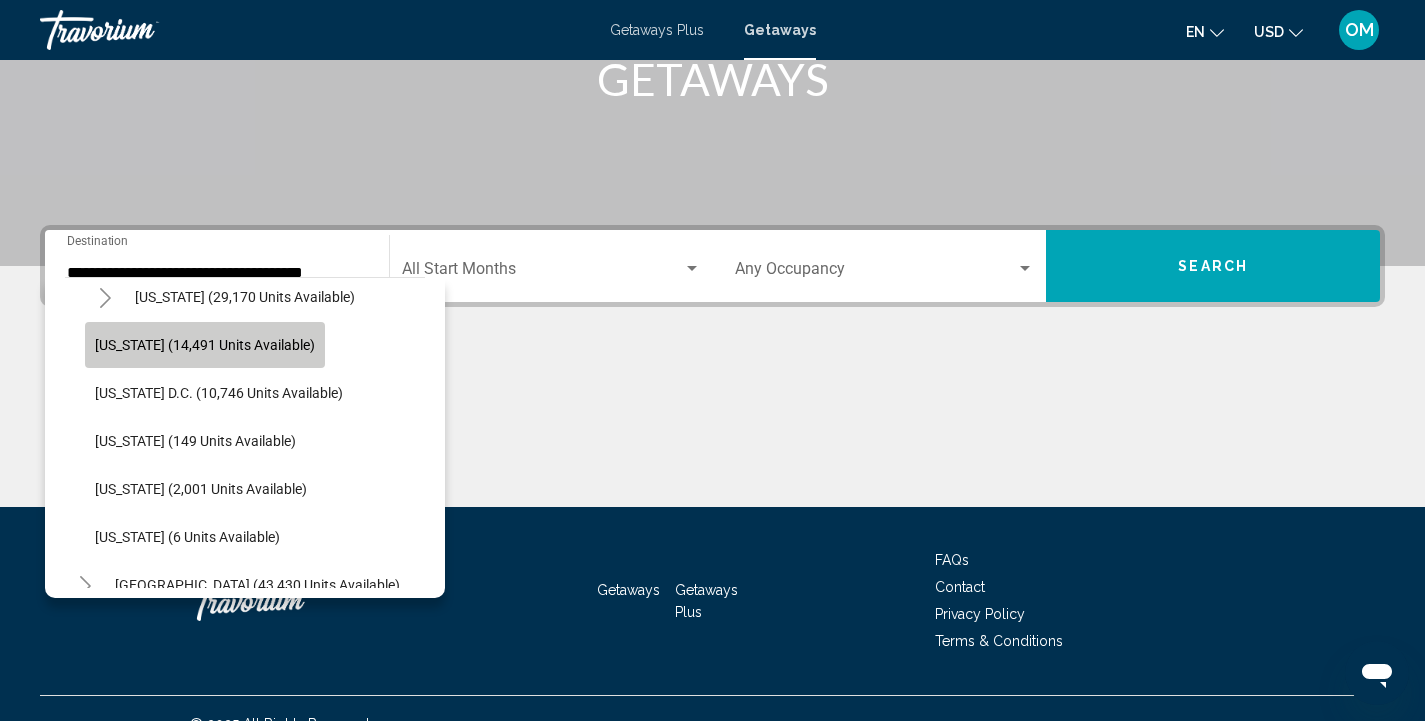 click on "[US_STATE] (14,491 units available)" 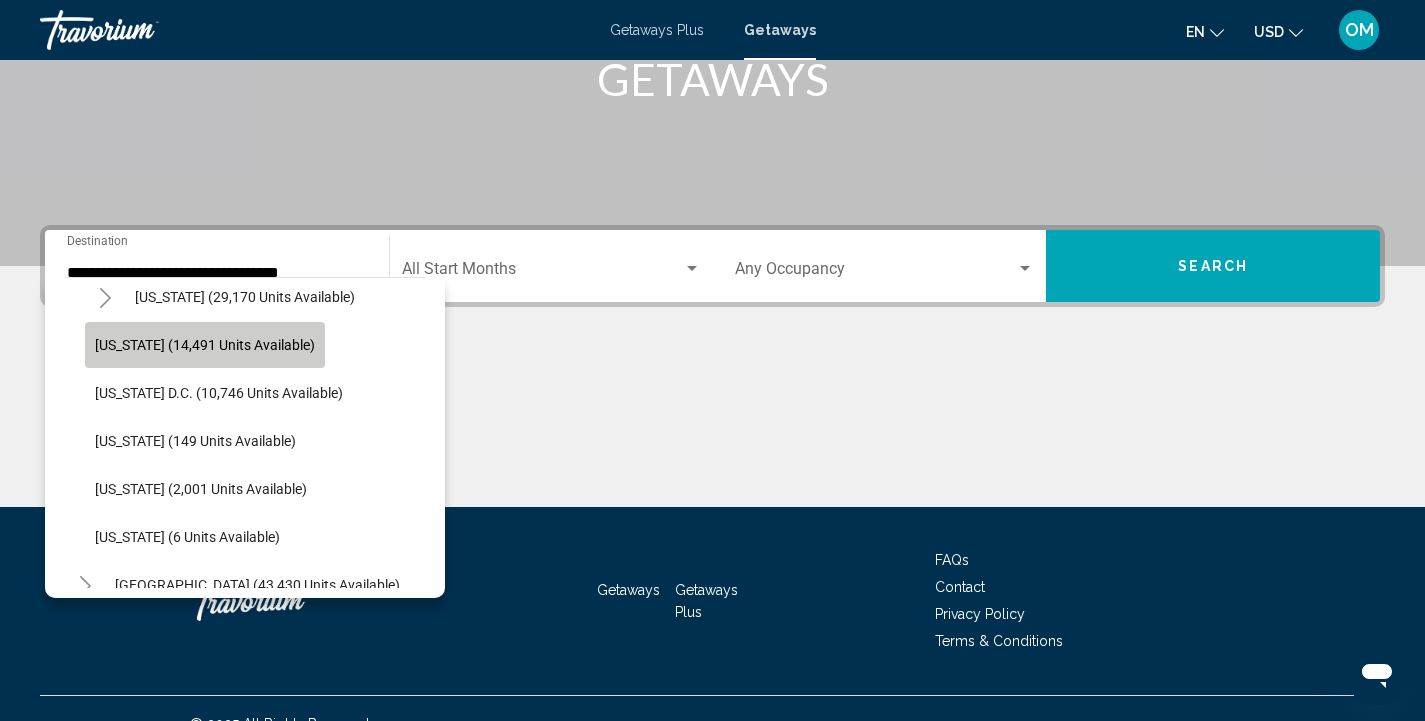 scroll, scrollTop: 365, scrollLeft: 0, axis: vertical 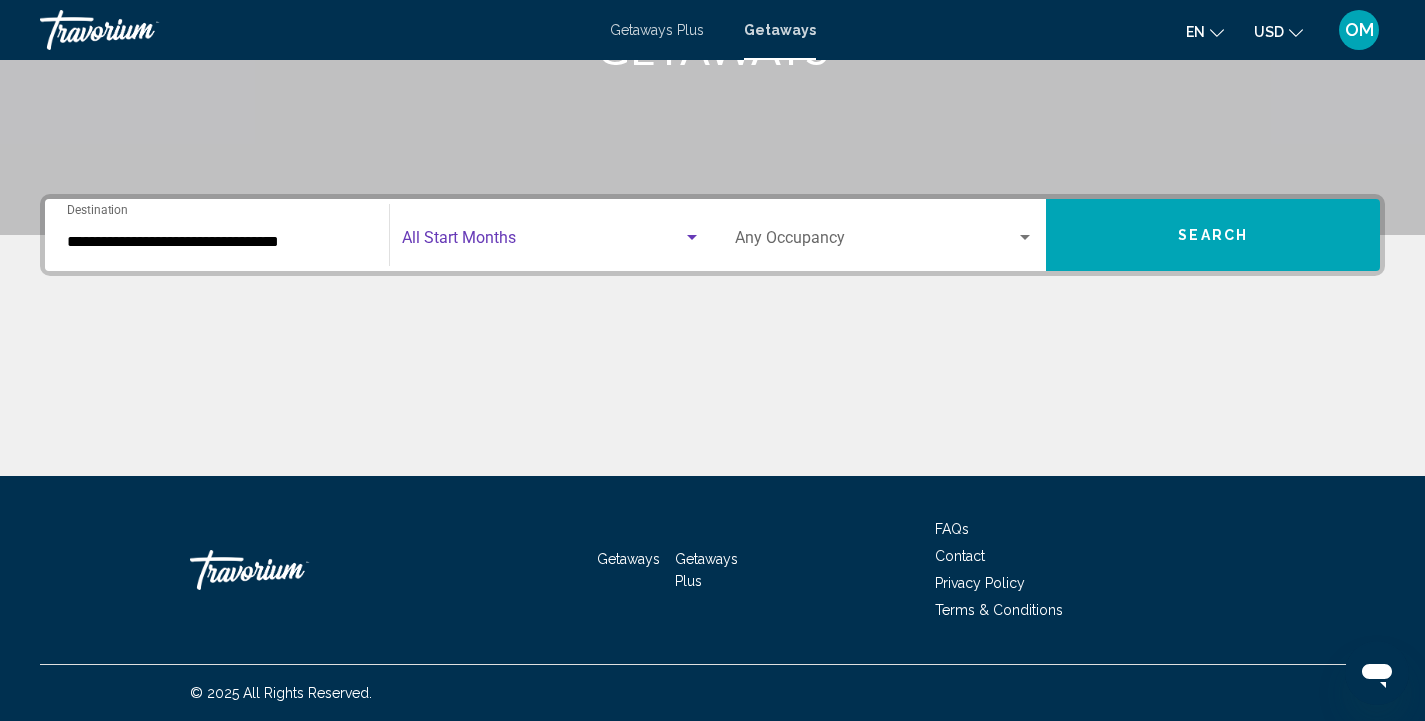 click at bounding box center (542, 242) 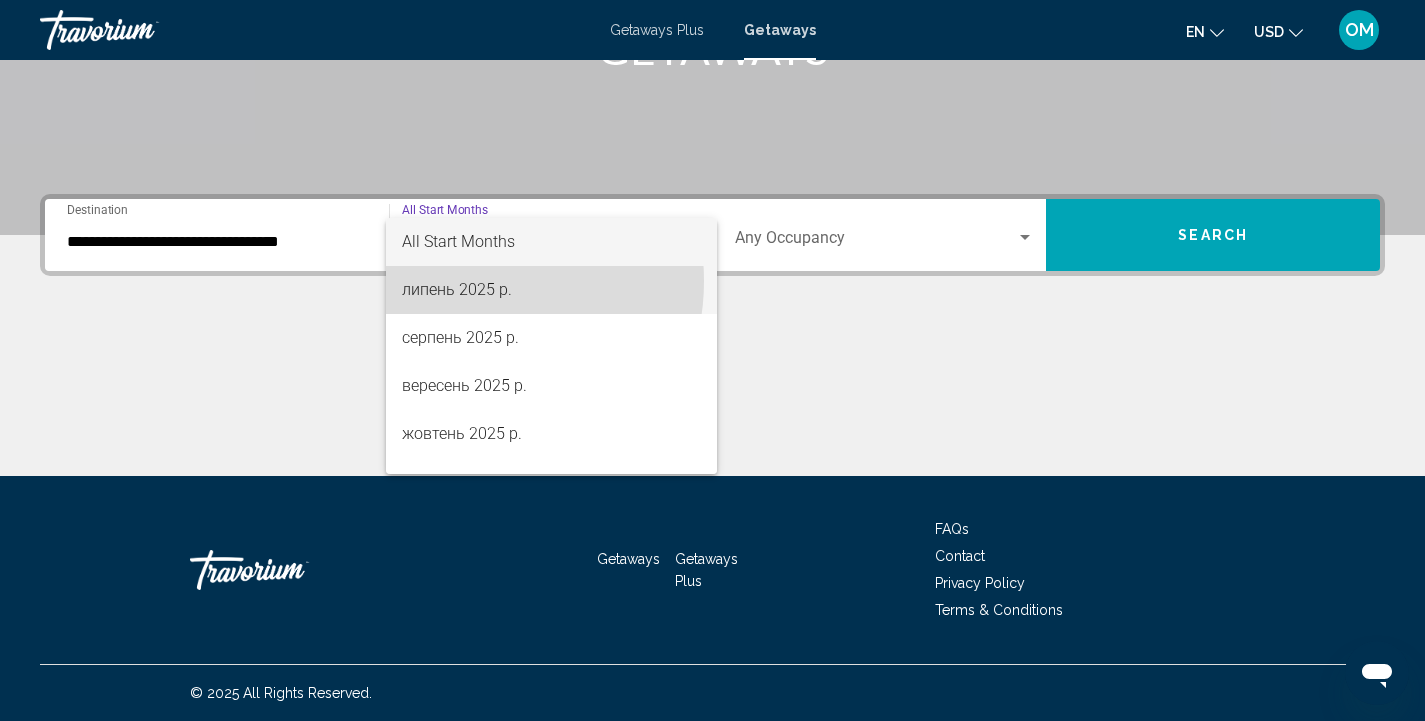 click on "липень 2025 р." at bounding box center (551, 290) 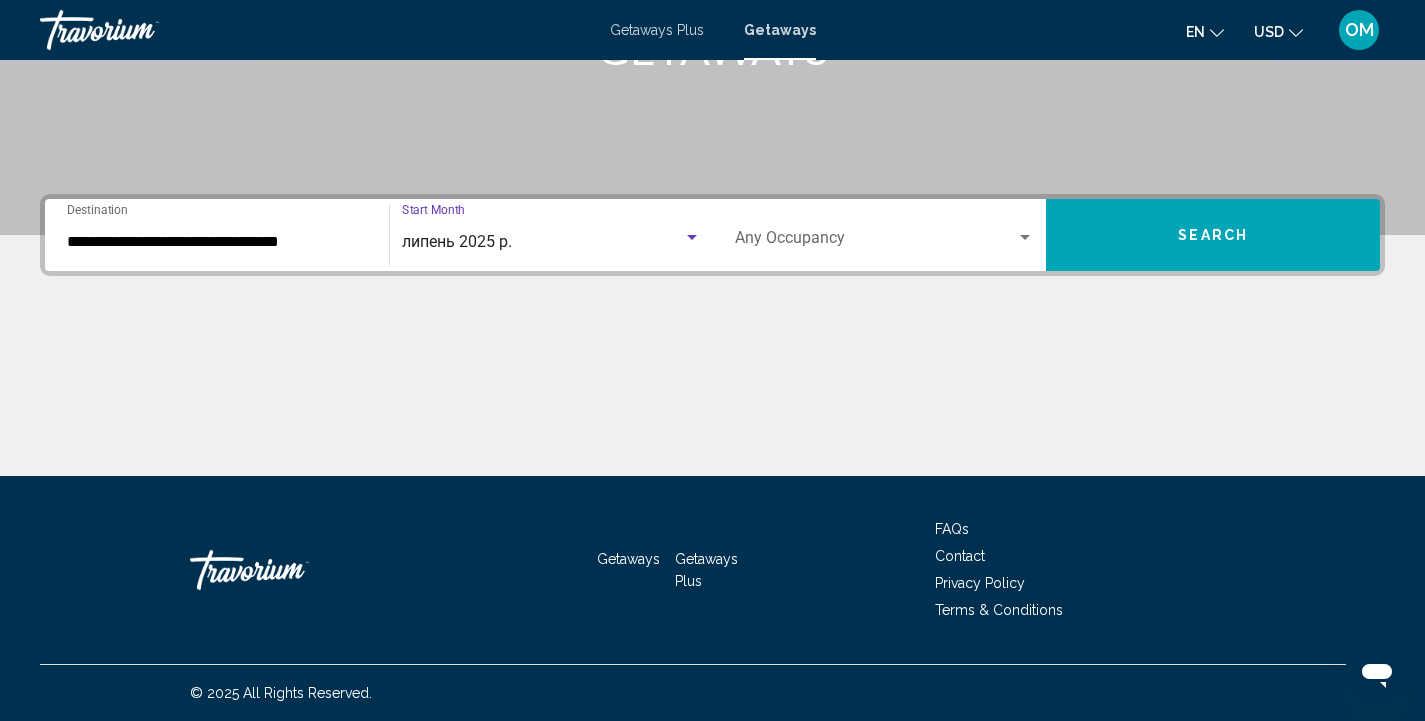 click at bounding box center (876, 242) 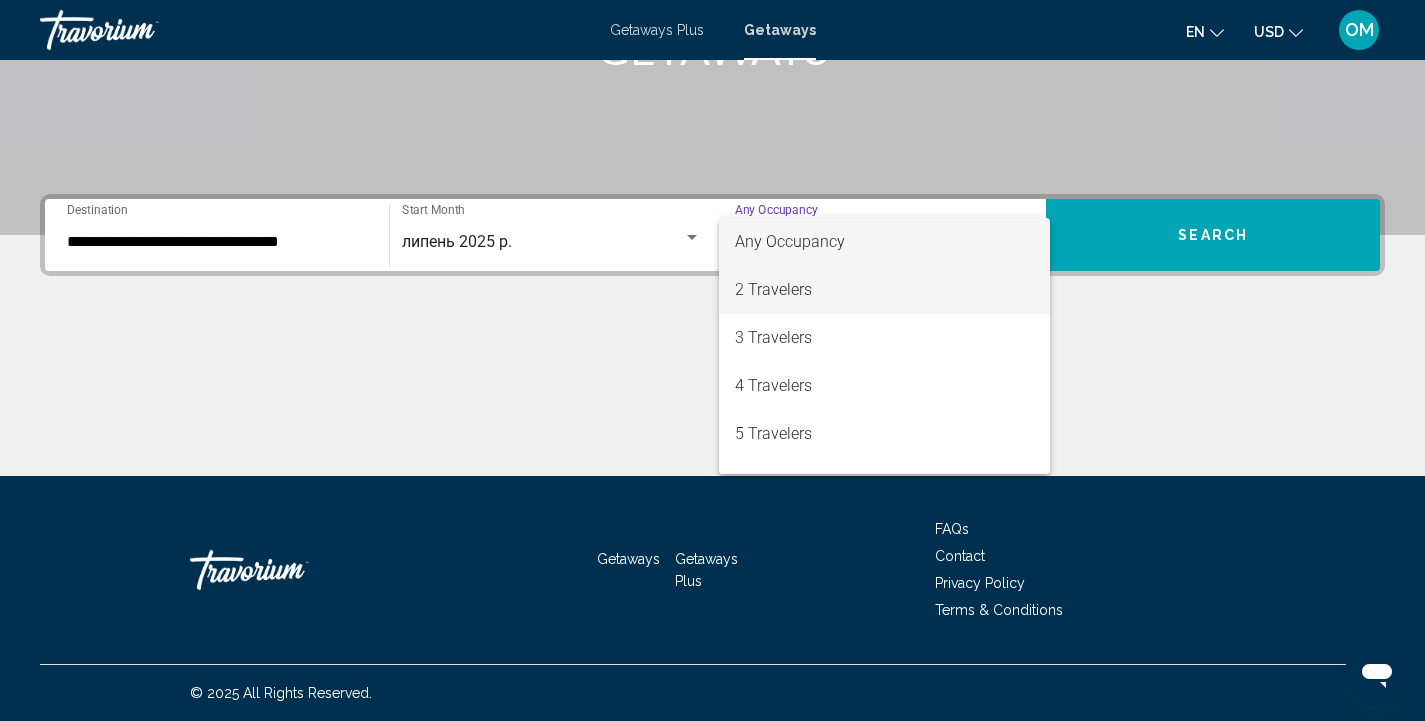 click on "2 Travelers" at bounding box center (885, 290) 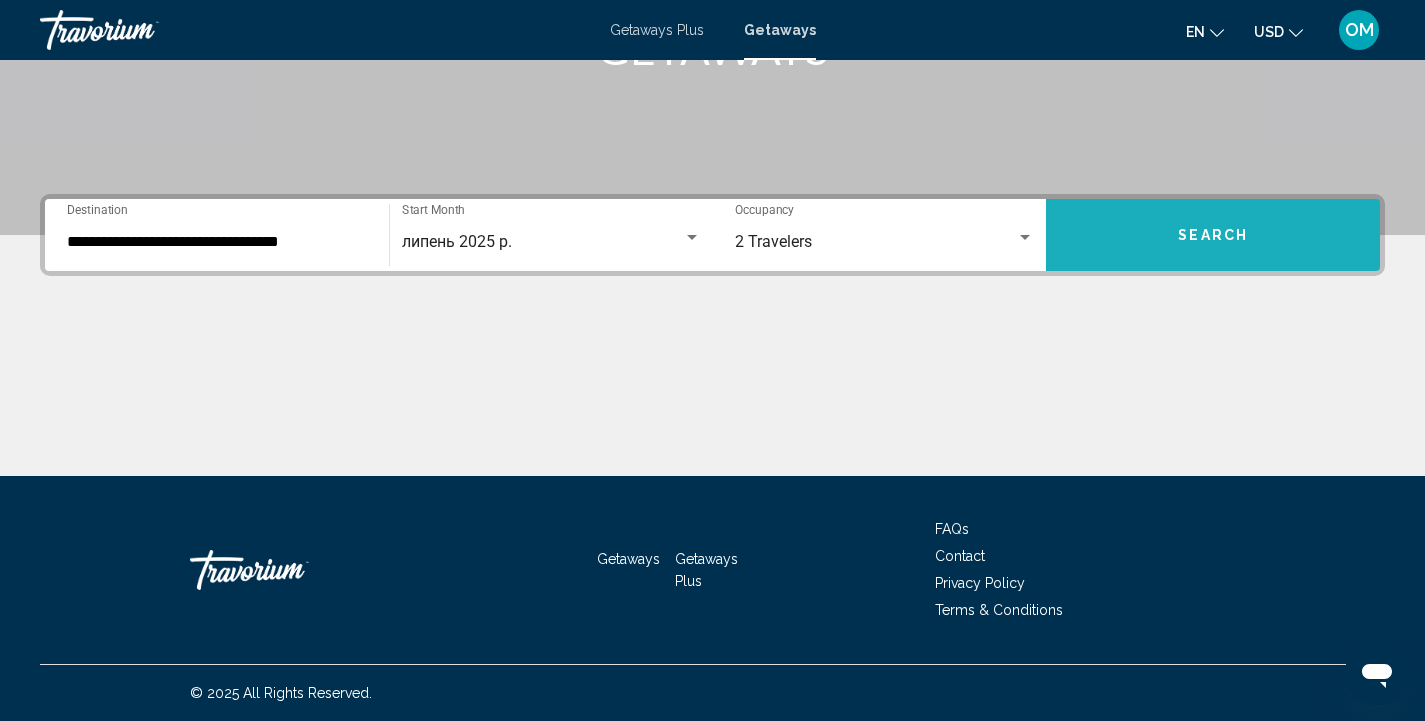 click on "Search" at bounding box center (1213, 235) 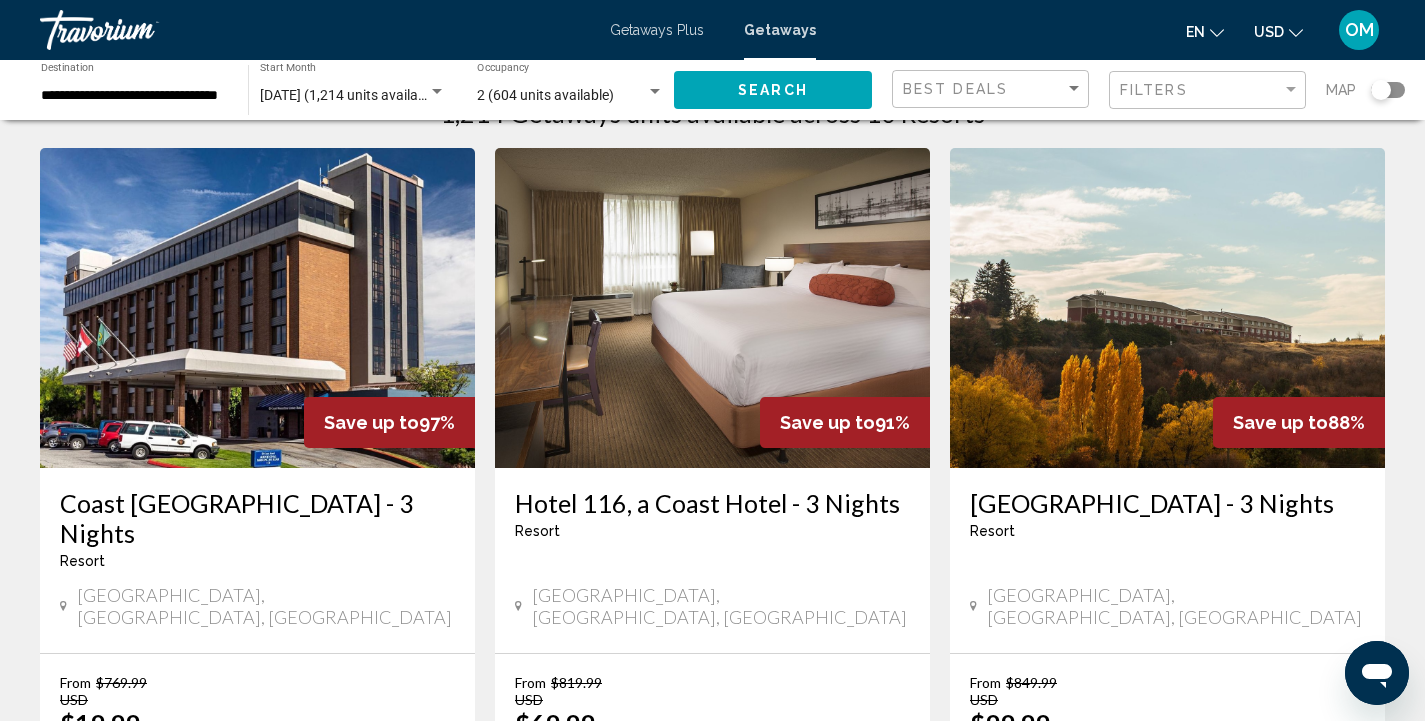 scroll, scrollTop: 63, scrollLeft: 0, axis: vertical 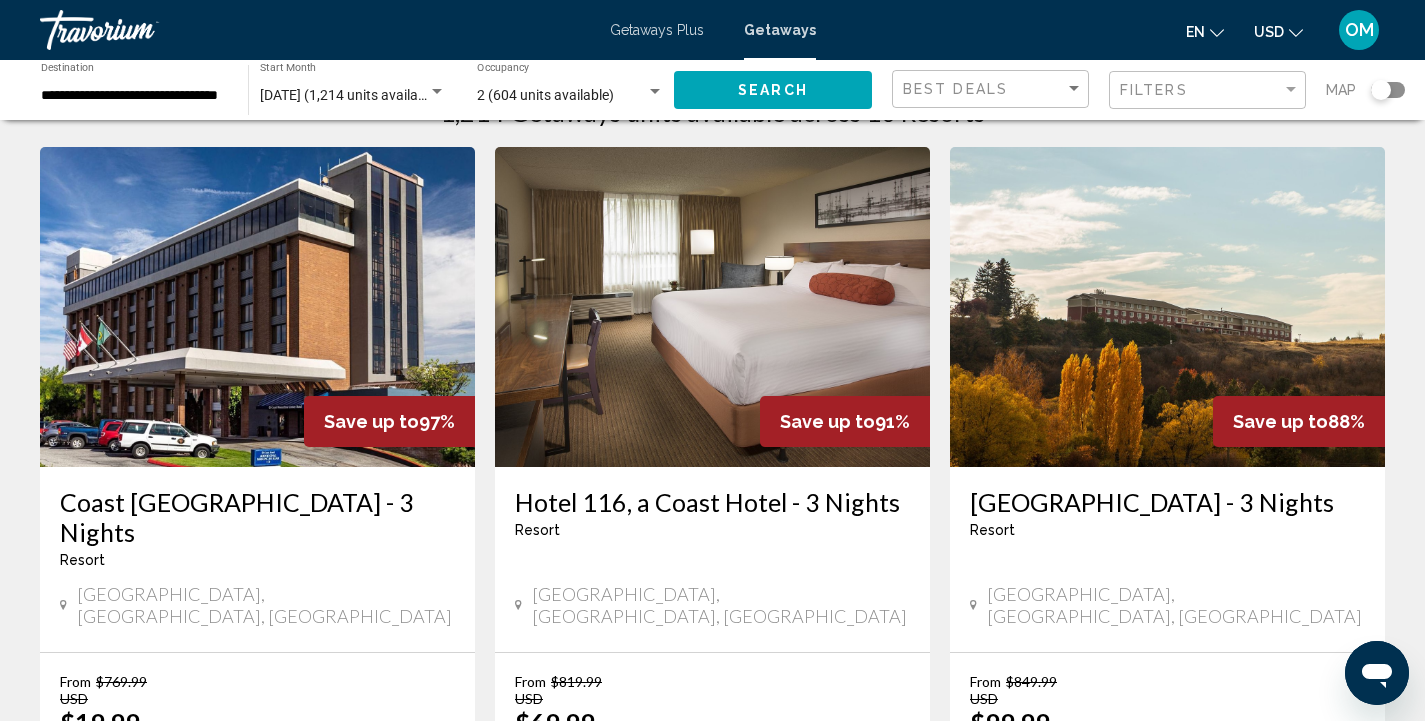click on "Coast [GEOGRAPHIC_DATA] - 3 Nights" at bounding box center [257, 517] 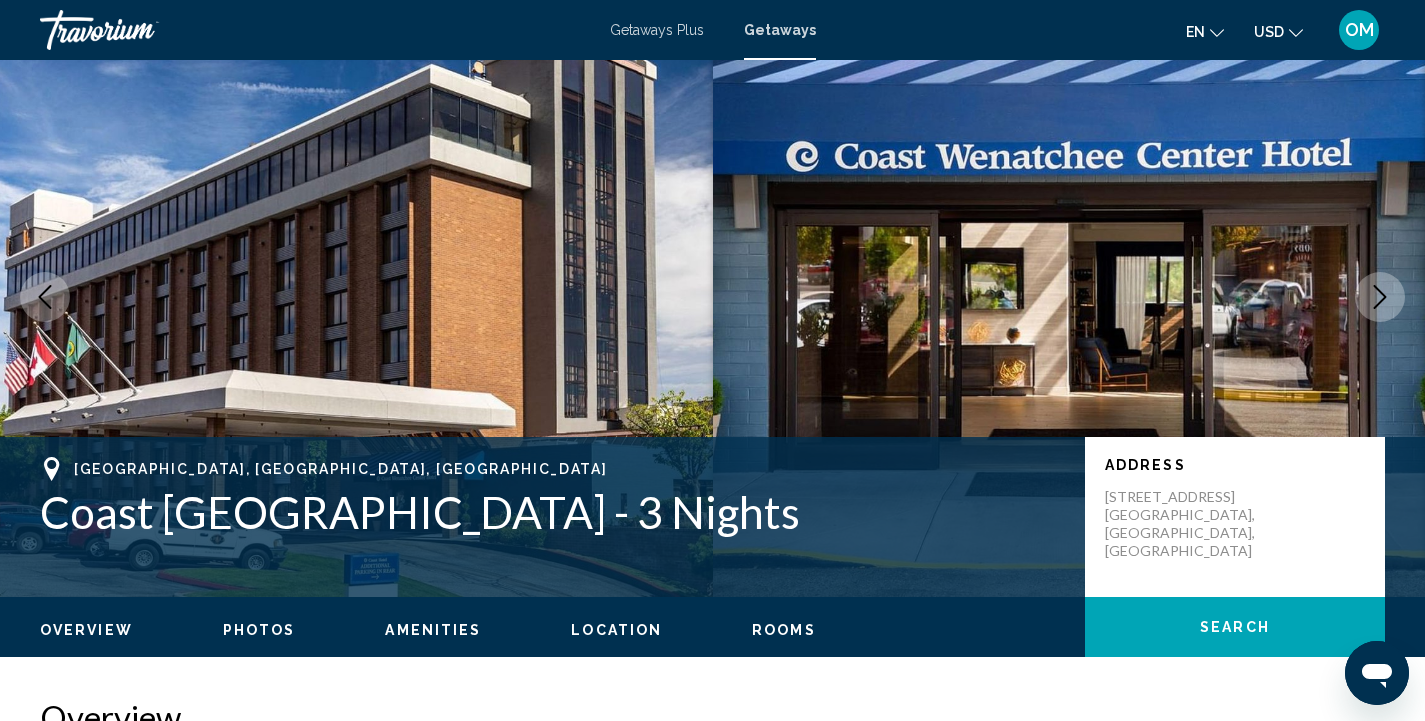 scroll, scrollTop: 0, scrollLeft: 0, axis: both 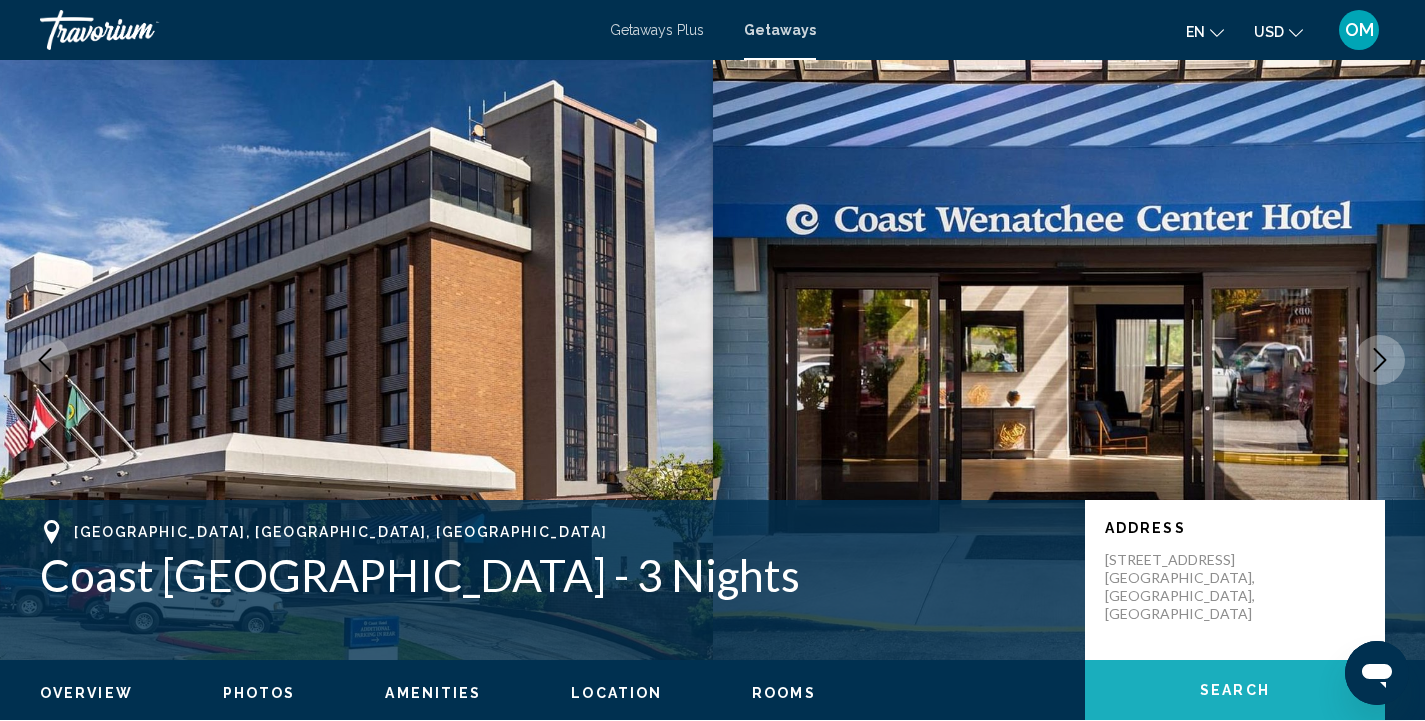 click on "Search" 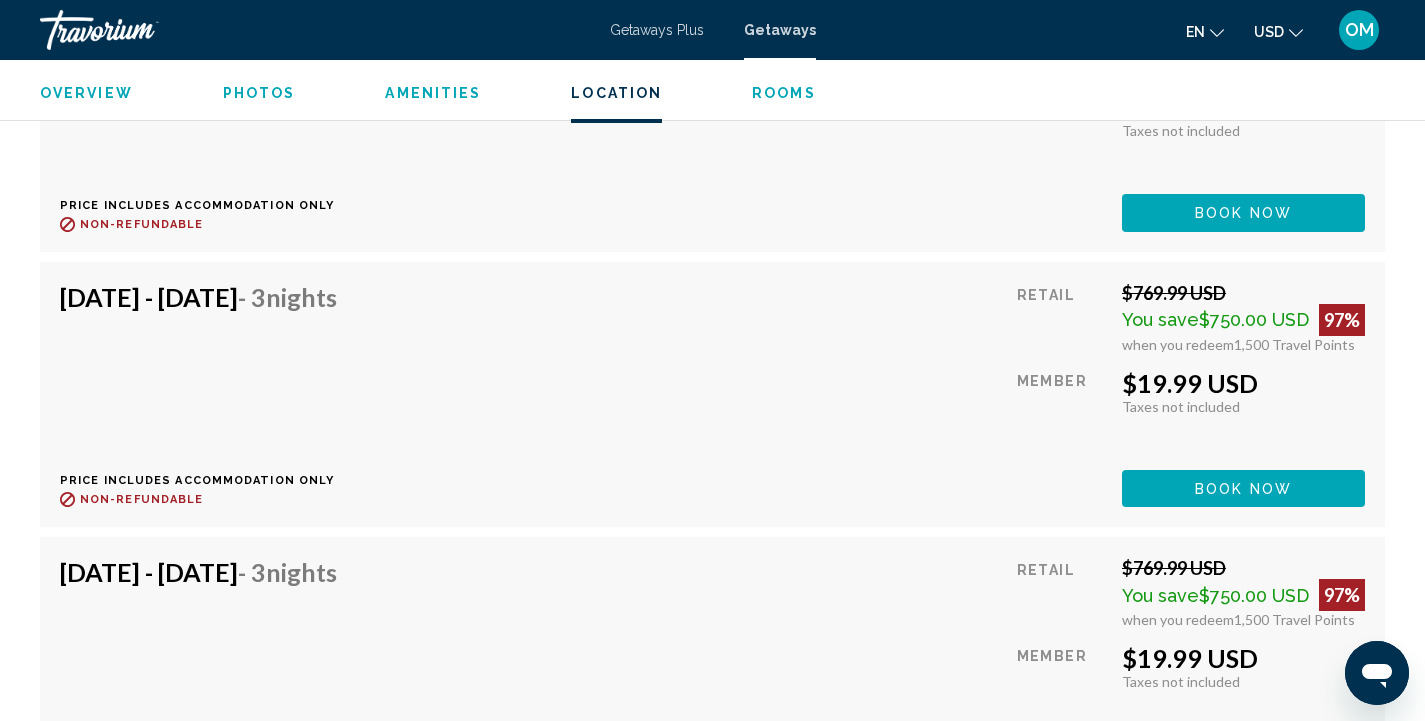 scroll, scrollTop: 6309, scrollLeft: 0, axis: vertical 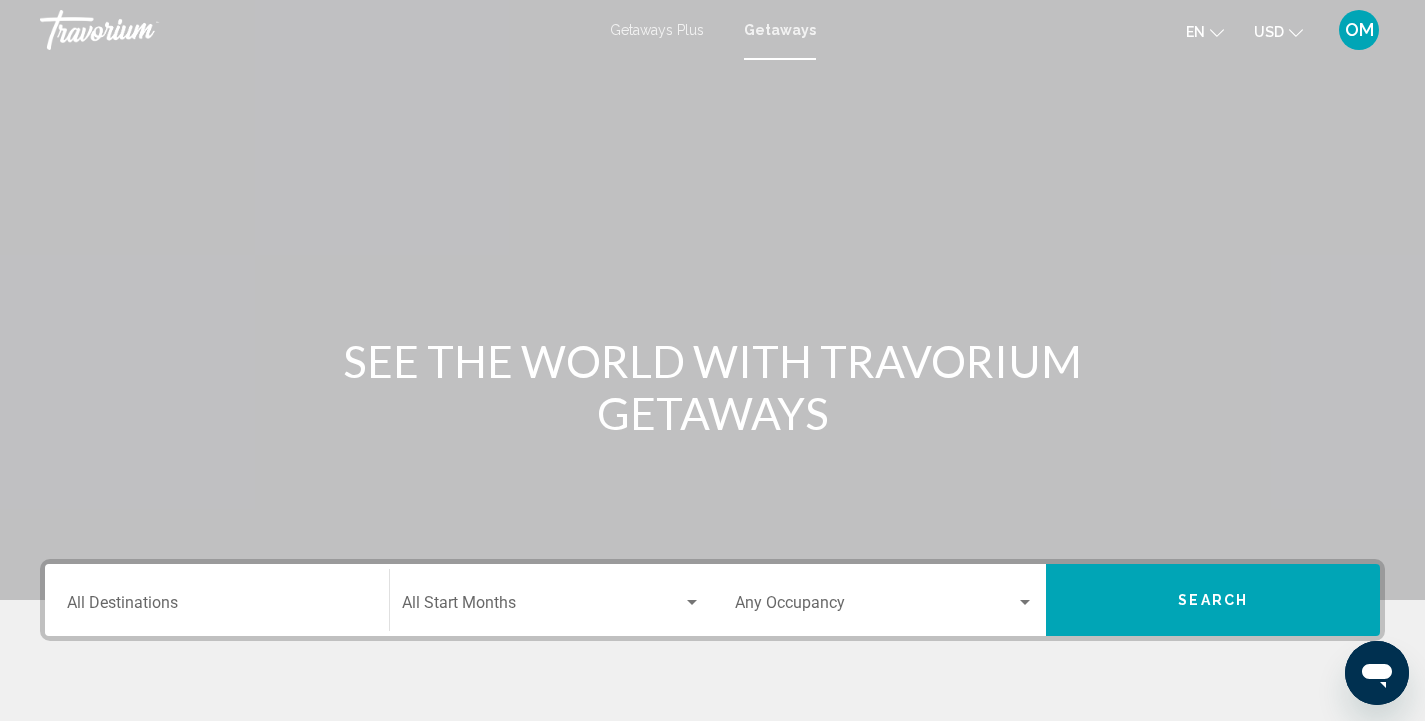 click on "Destination All Destinations" at bounding box center [217, 600] 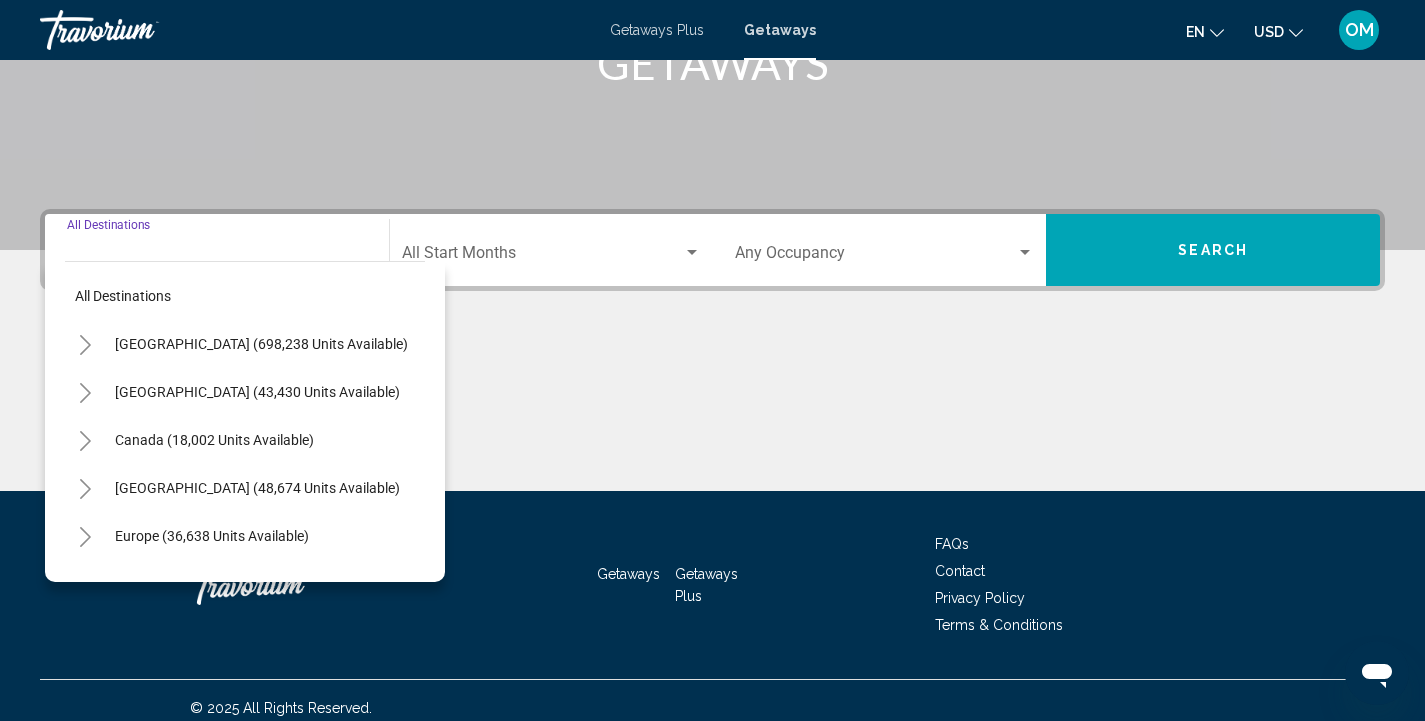 scroll, scrollTop: 365, scrollLeft: 0, axis: vertical 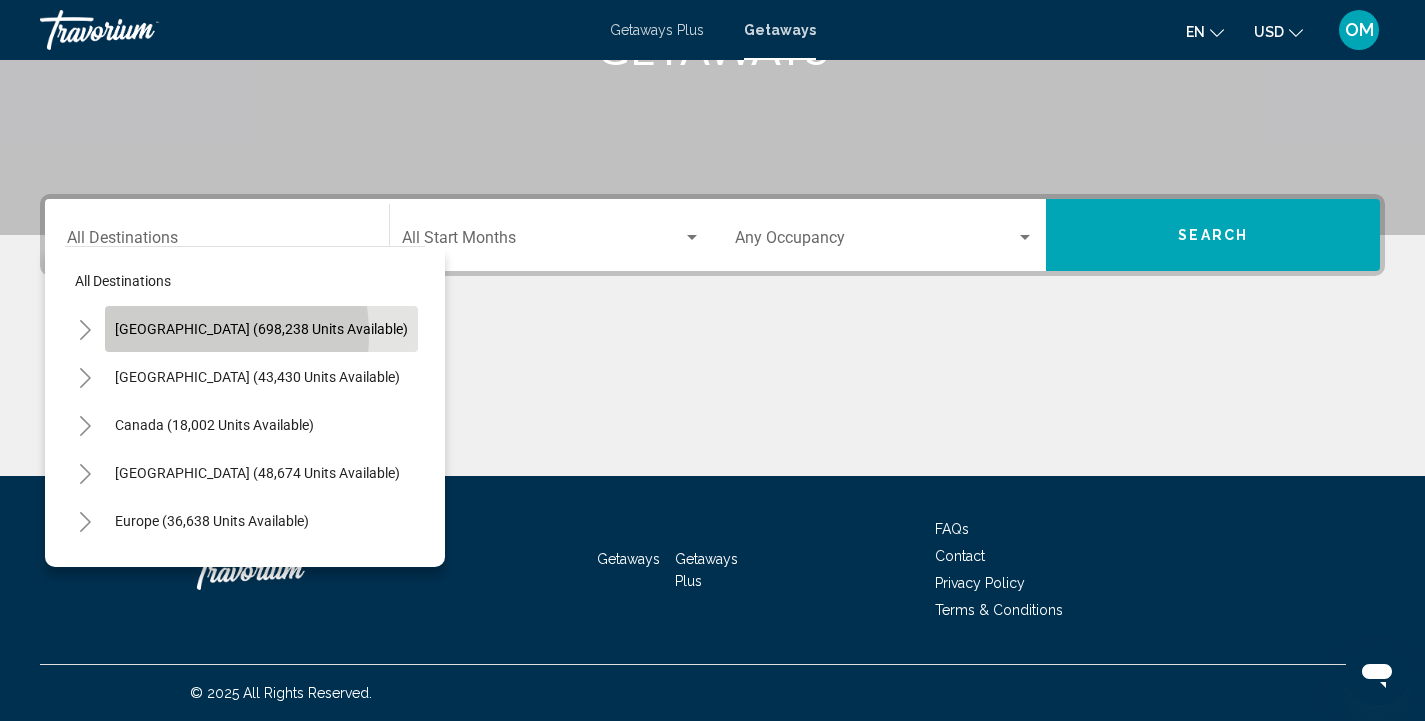 click on "[GEOGRAPHIC_DATA] (698,238 units available)" at bounding box center [257, 377] 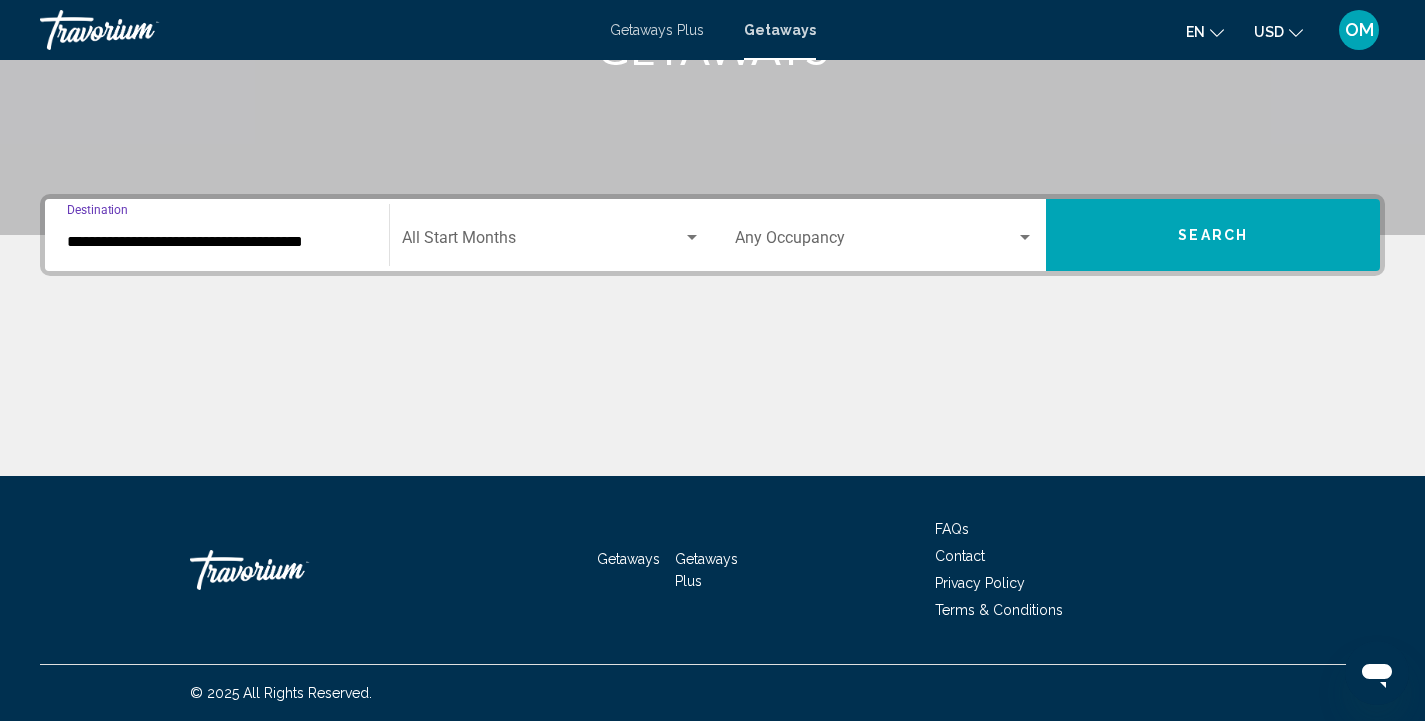 click on "**********" at bounding box center [217, 242] 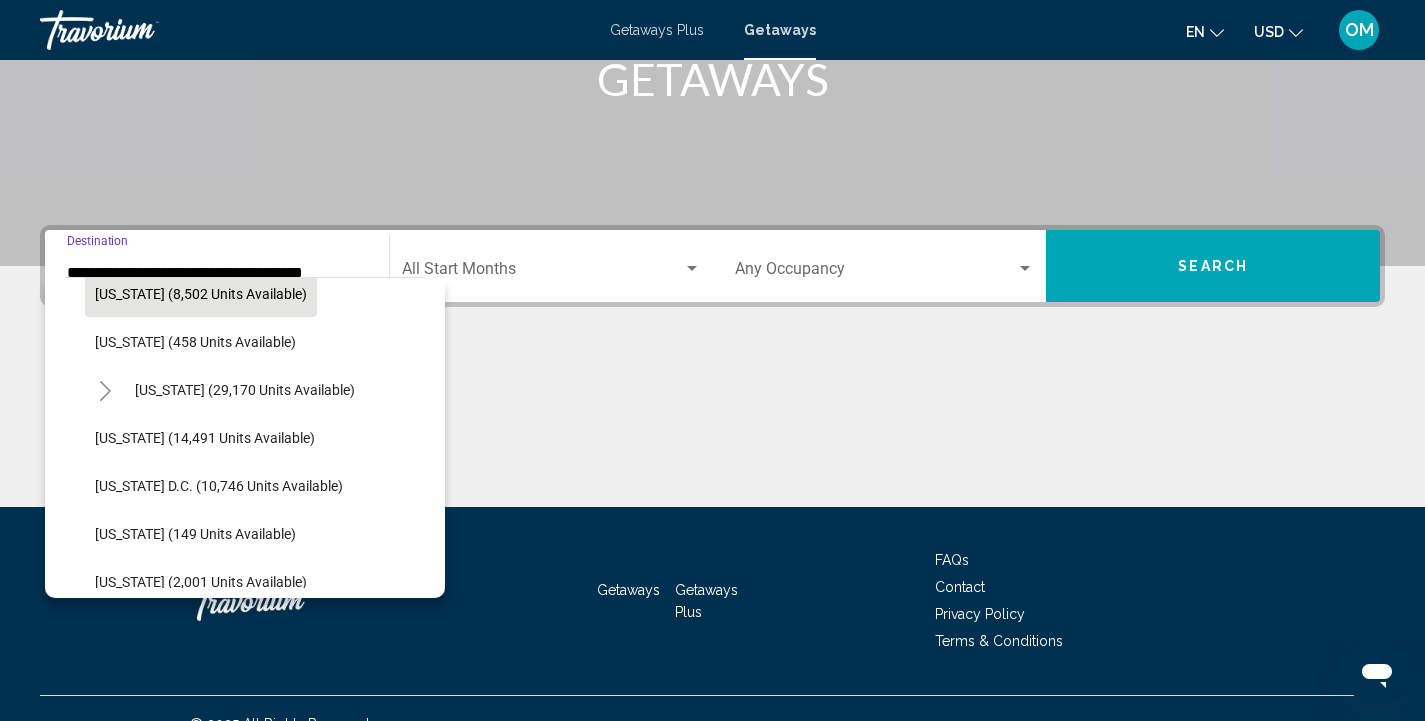 scroll, scrollTop: 1895, scrollLeft: 0, axis: vertical 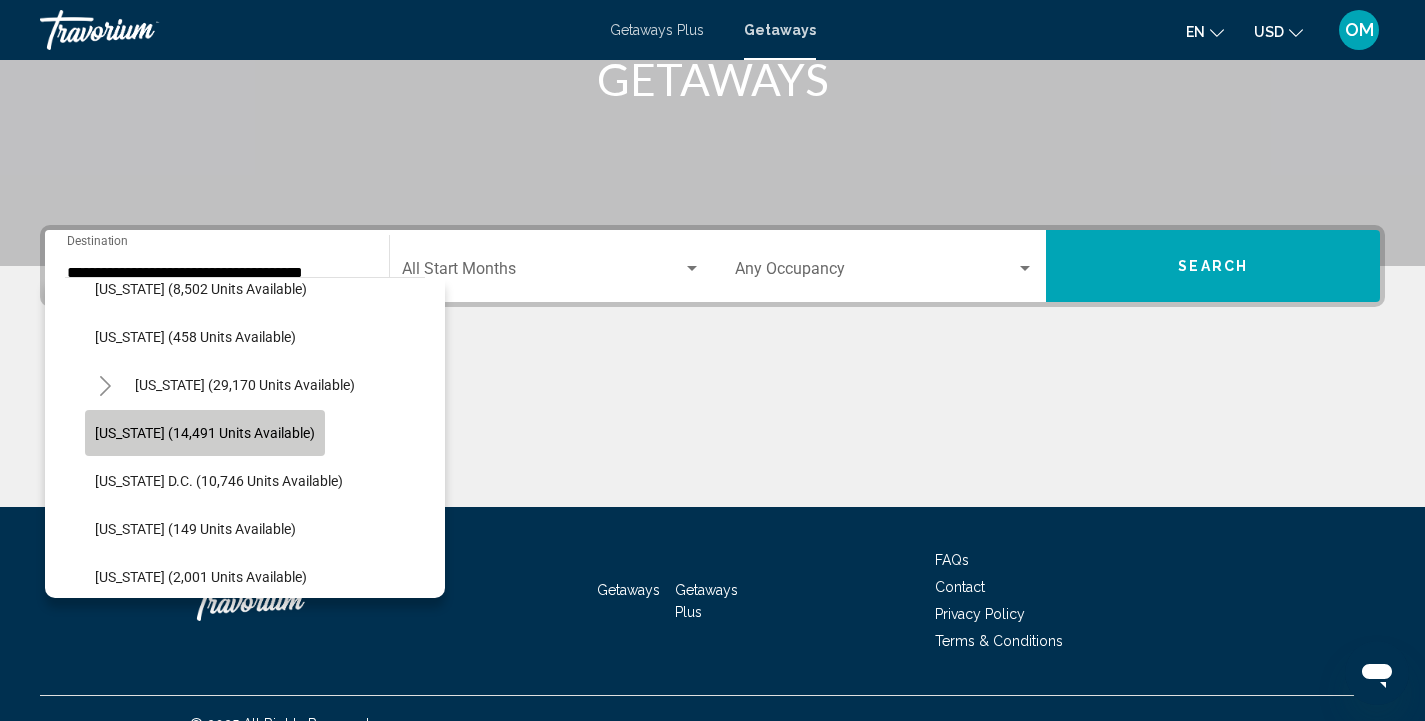 click on "[US_STATE] (14,491 units available)" 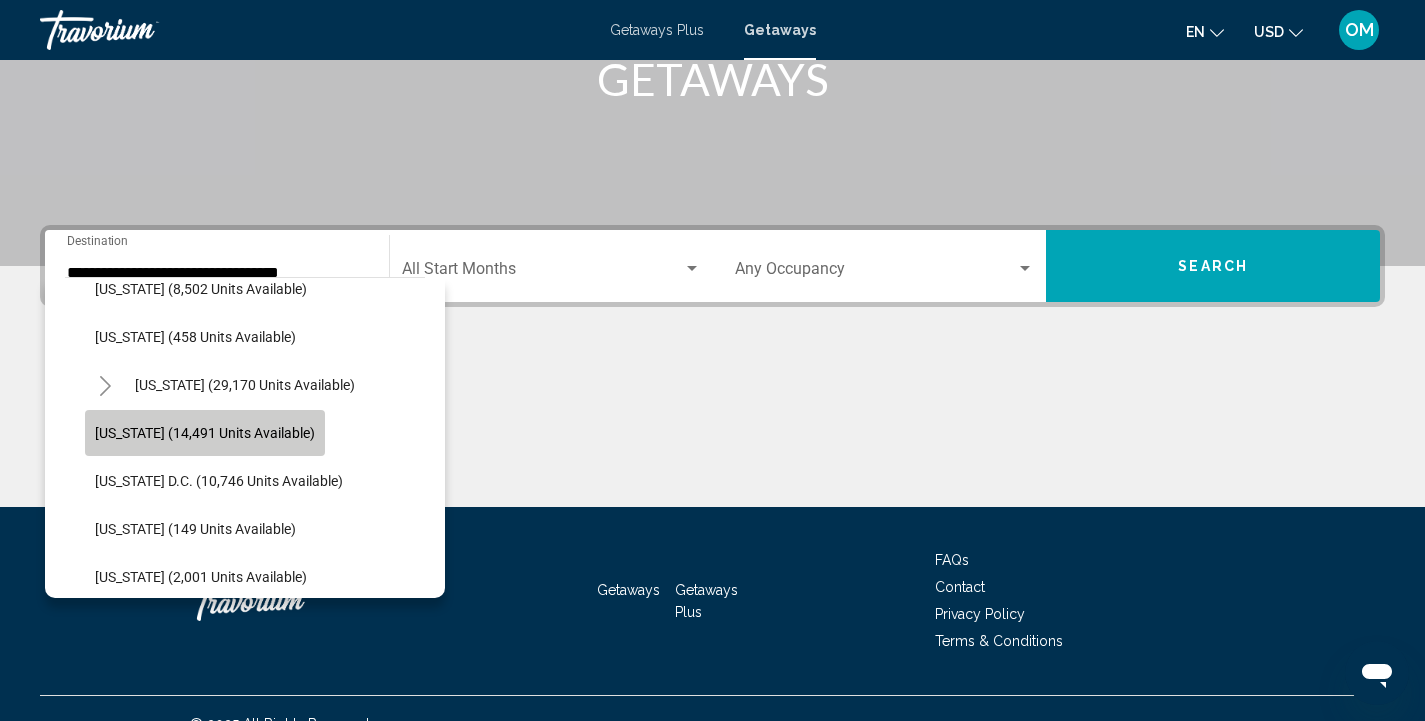 scroll, scrollTop: 365, scrollLeft: 0, axis: vertical 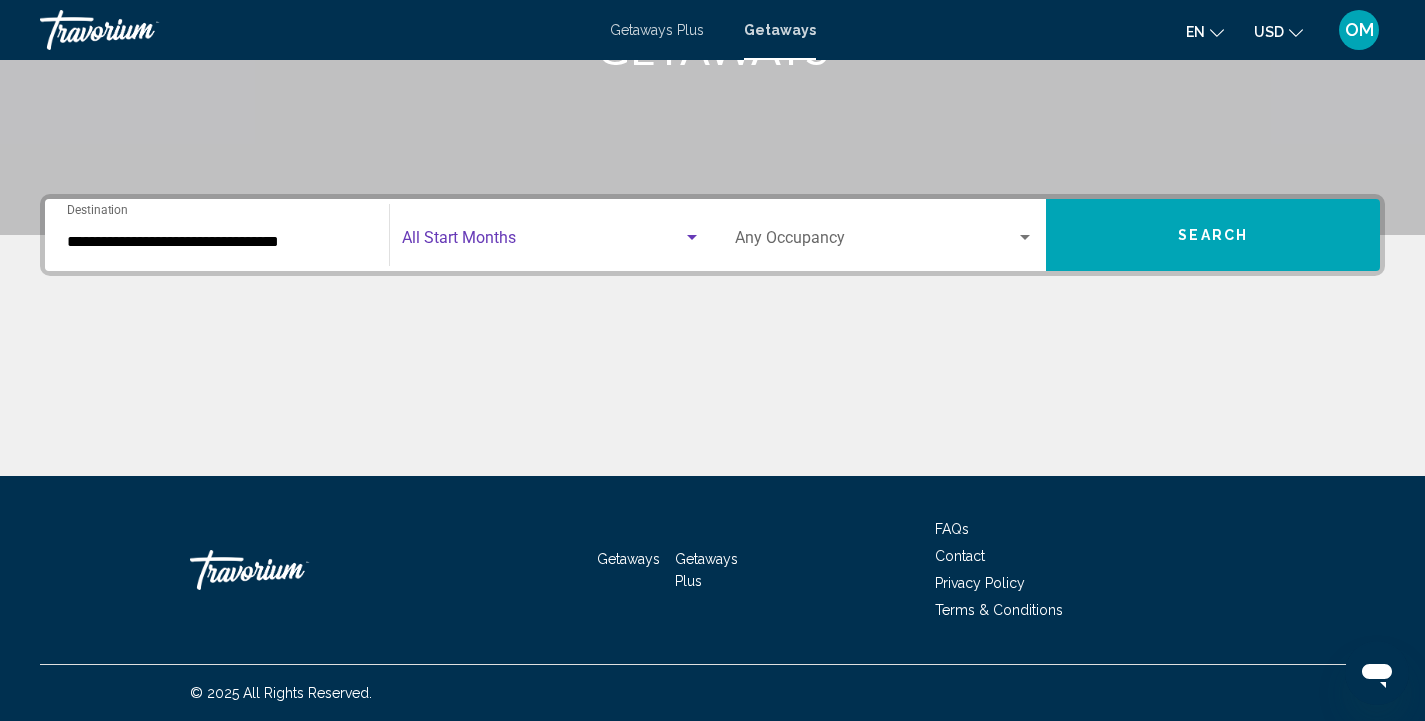 click at bounding box center [542, 242] 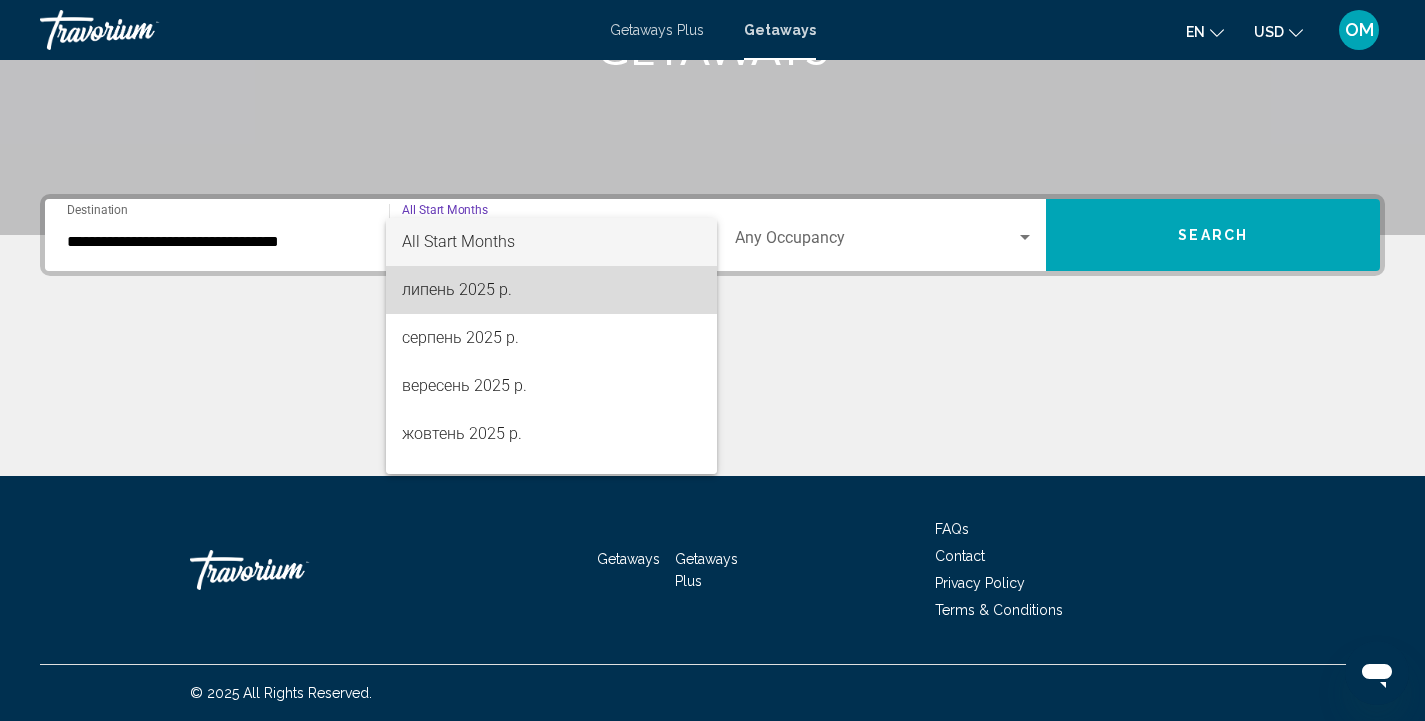 click on "липень 2025 р." at bounding box center [551, 290] 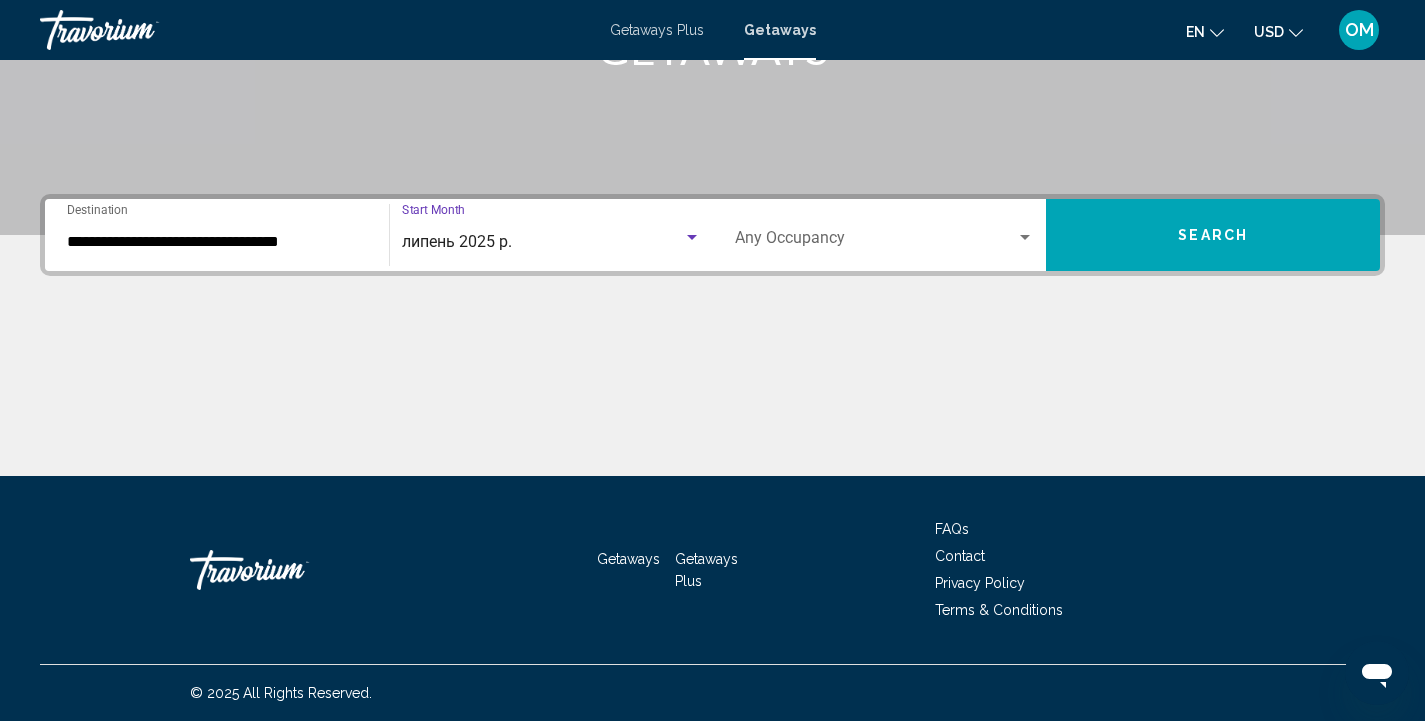 click at bounding box center [876, 242] 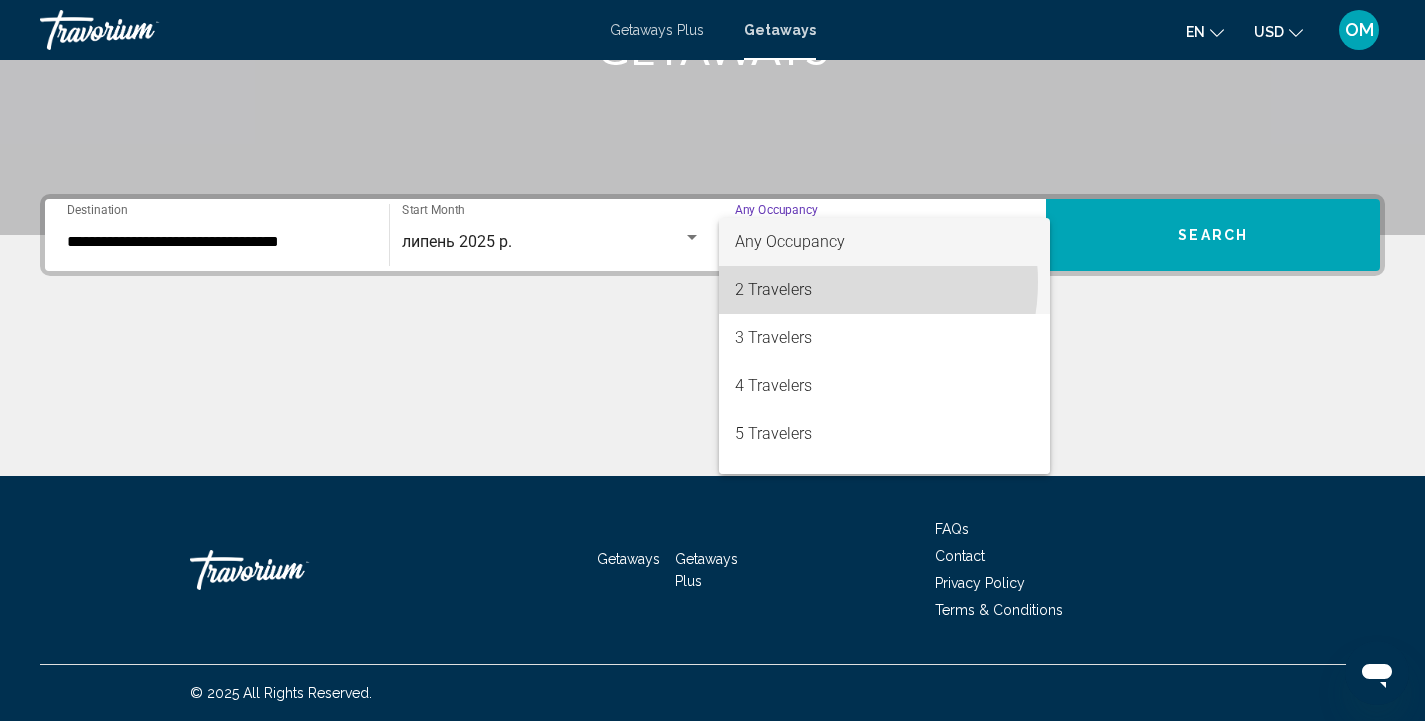 click on "2 Travelers" at bounding box center (885, 290) 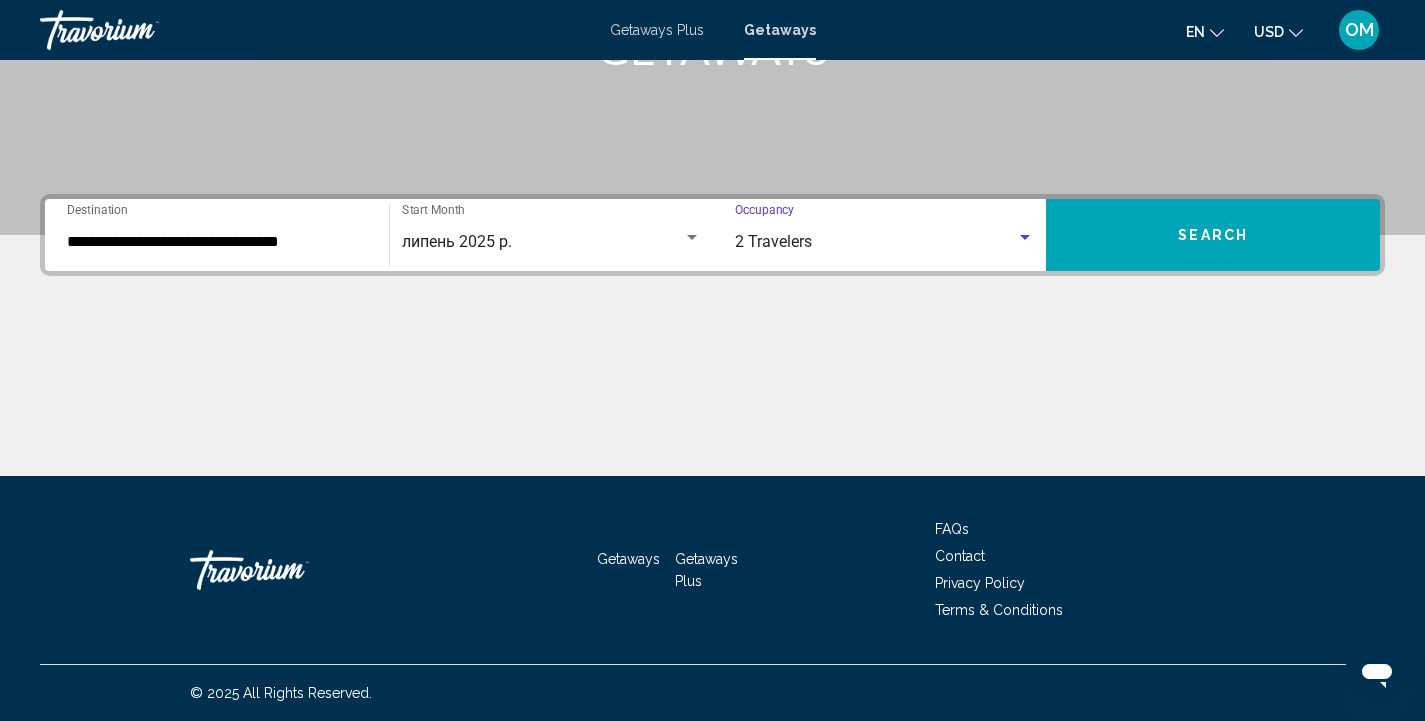 click on "Search" at bounding box center (1213, 235) 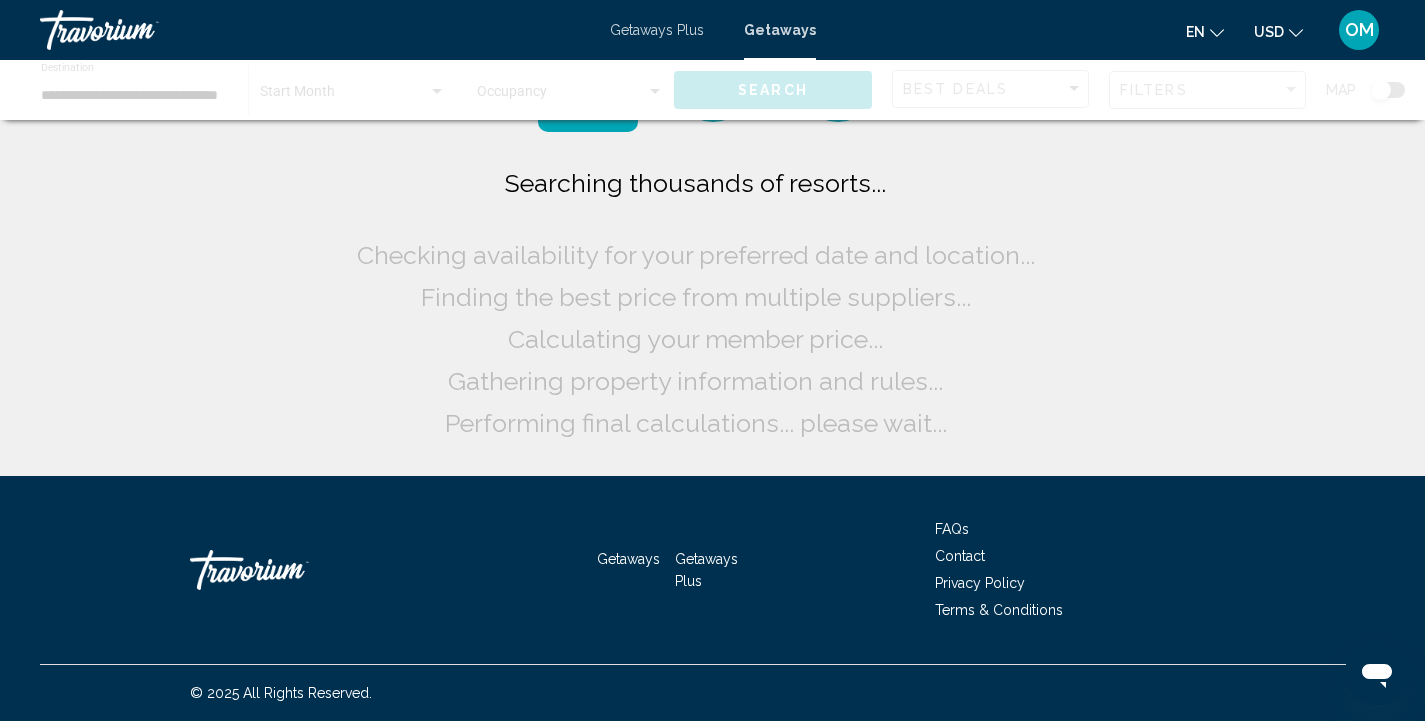 scroll, scrollTop: 0, scrollLeft: 0, axis: both 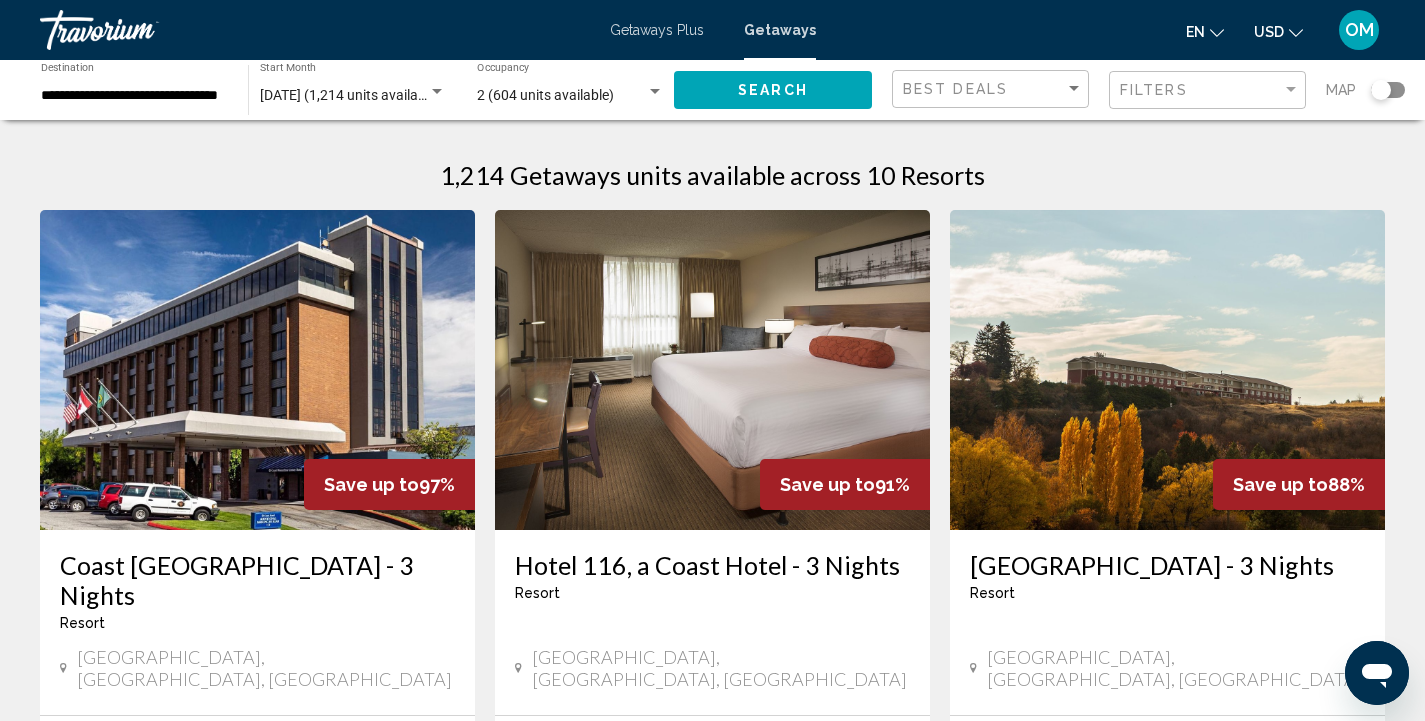 click at bounding box center (712, 370) 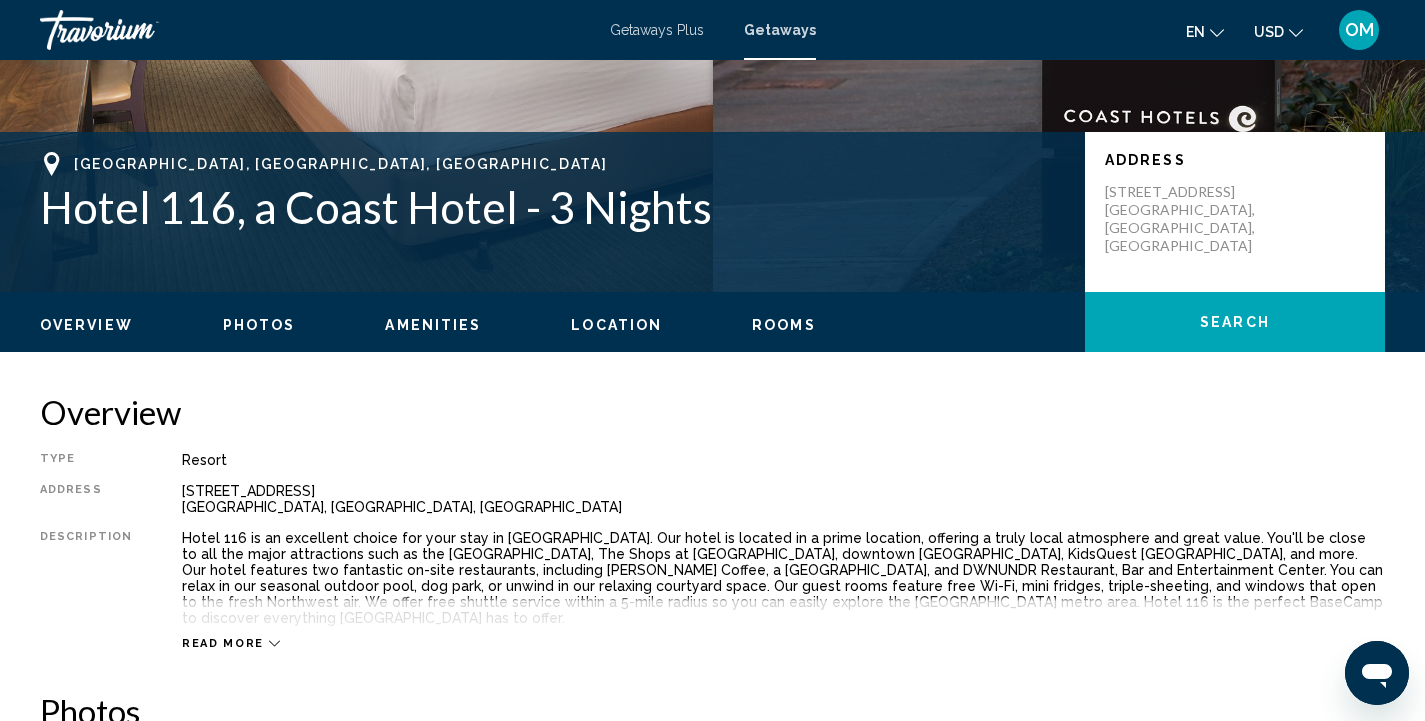 scroll, scrollTop: 367, scrollLeft: 0, axis: vertical 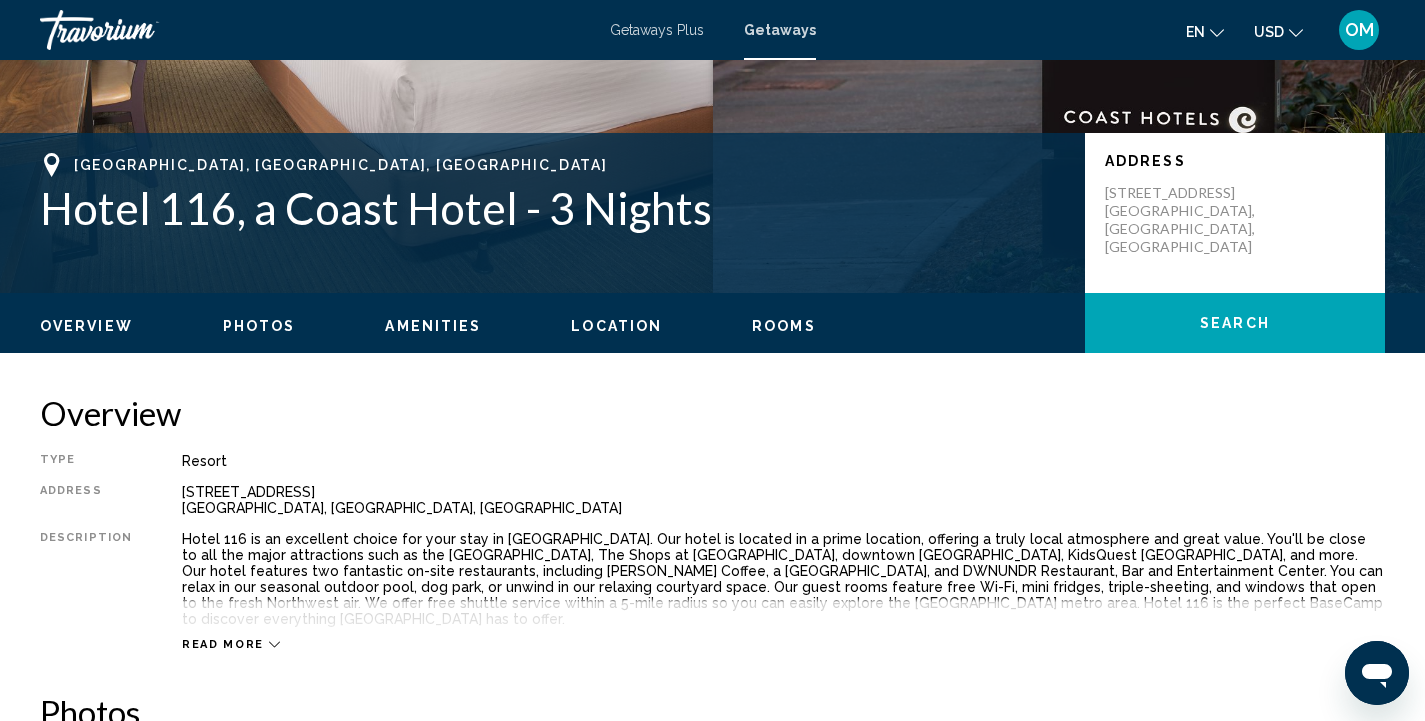 click on "Search" 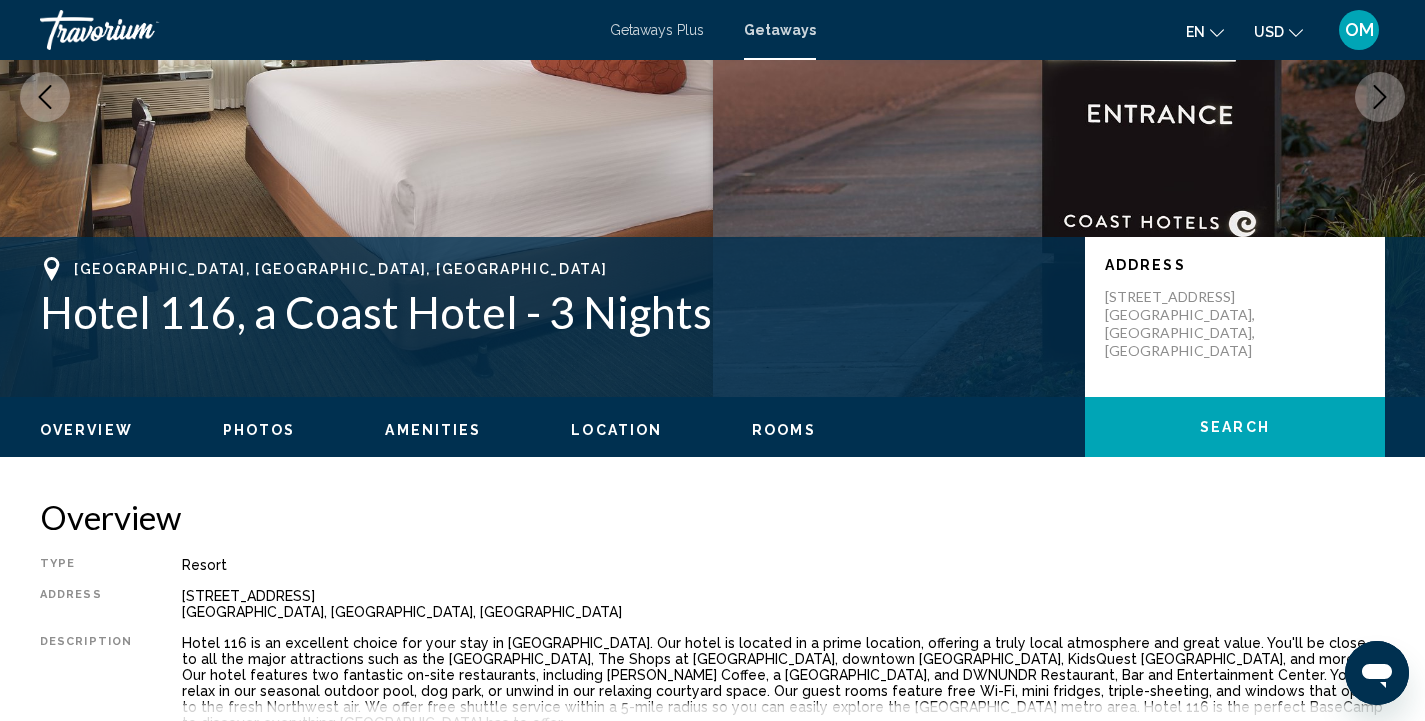 scroll, scrollTop: 253, scrollLeft: 0, axis: vertical 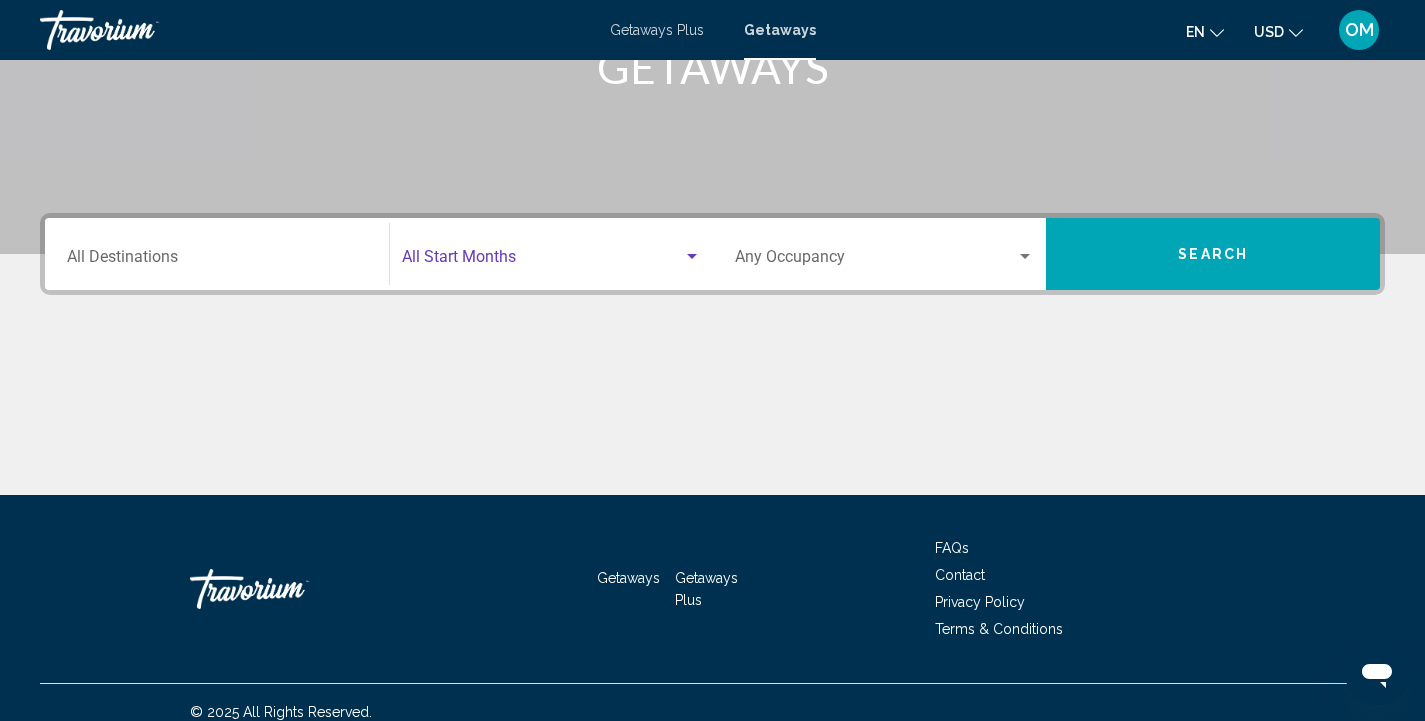 click at bounding box center (542, 261) 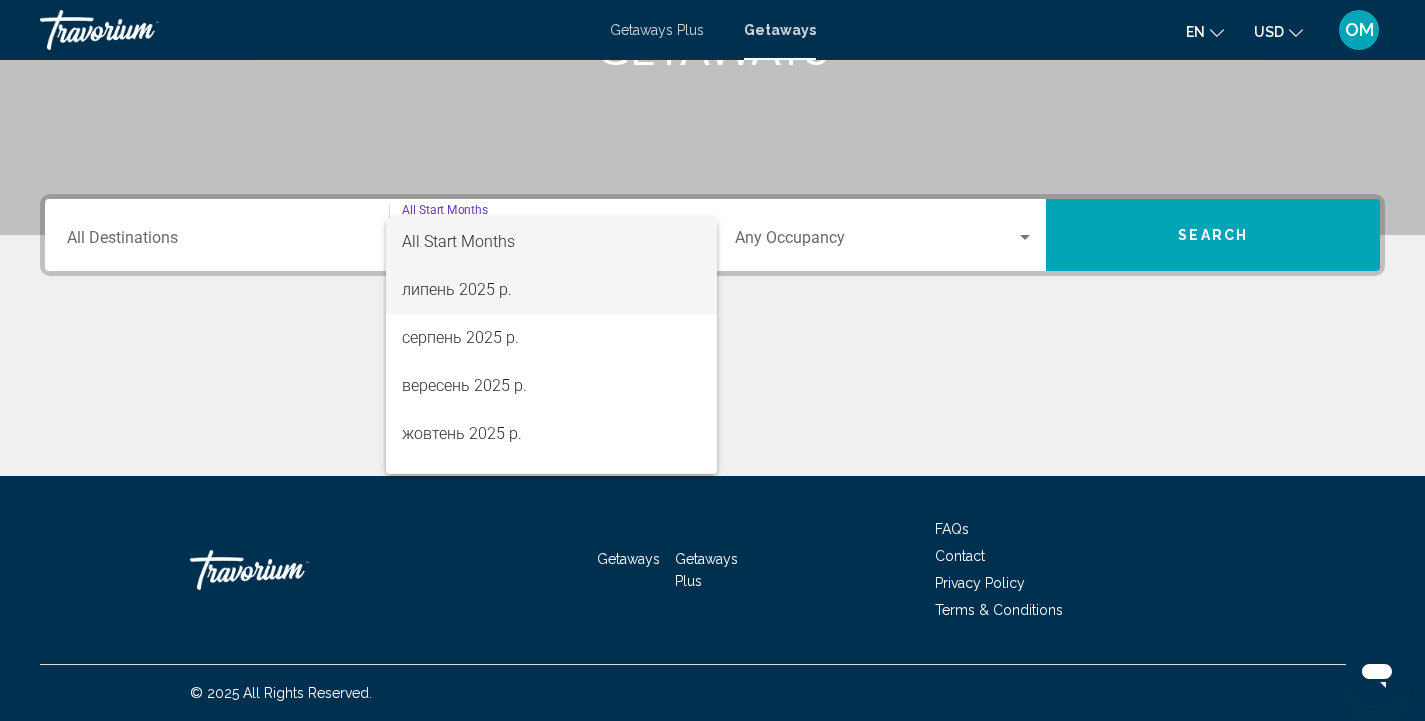click on "липень 2025 р." at bounding box center (551, 290) 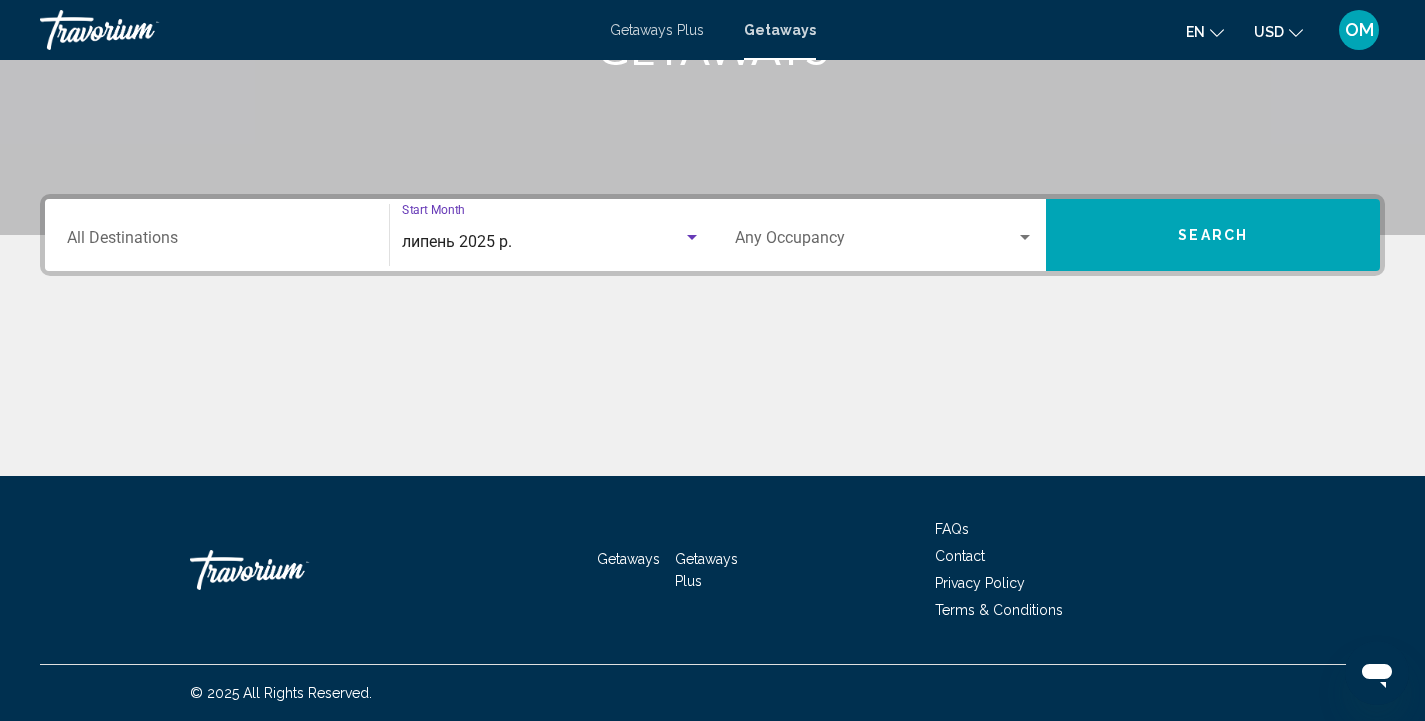 click on "Getaways" at bounding box center [780, 30] 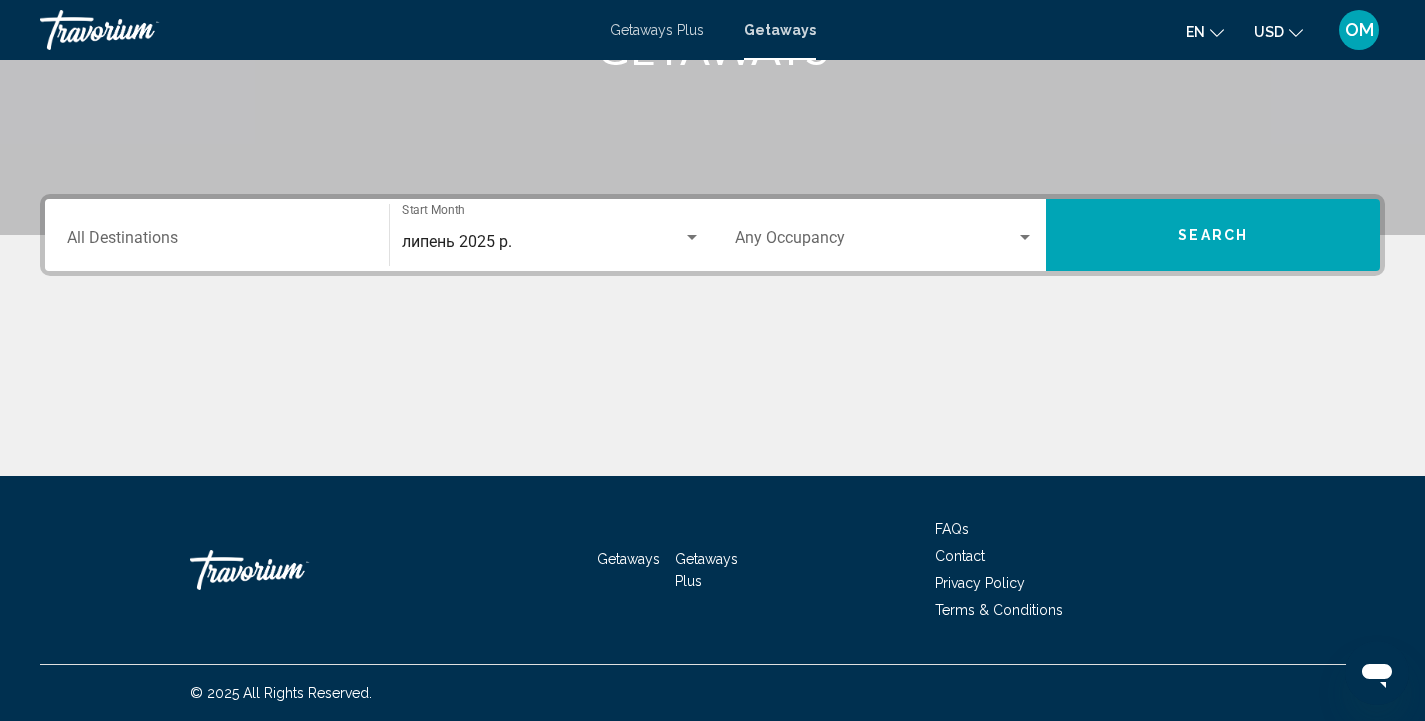 click on "Getaways" at bounding box center (780, 30) 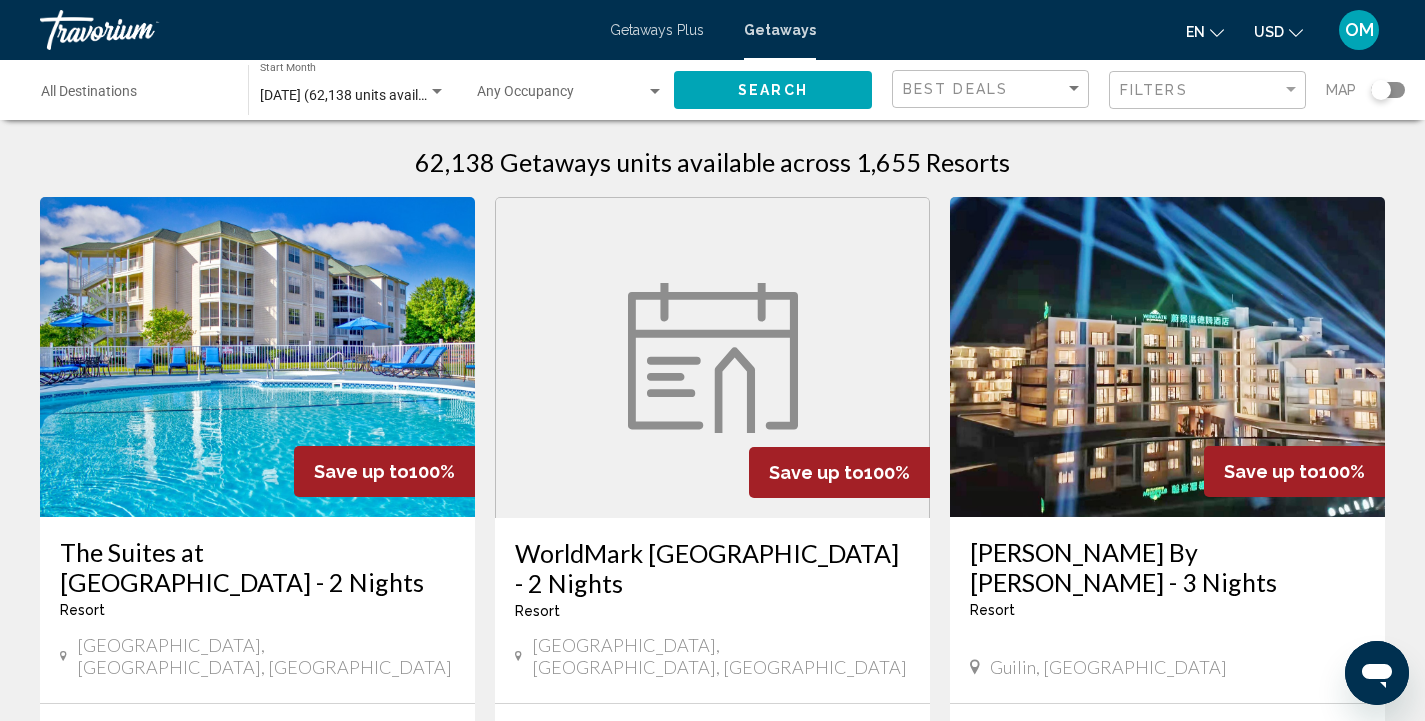 scroll, scrollTop: 12, scrollLeft: 0, axis: vertical 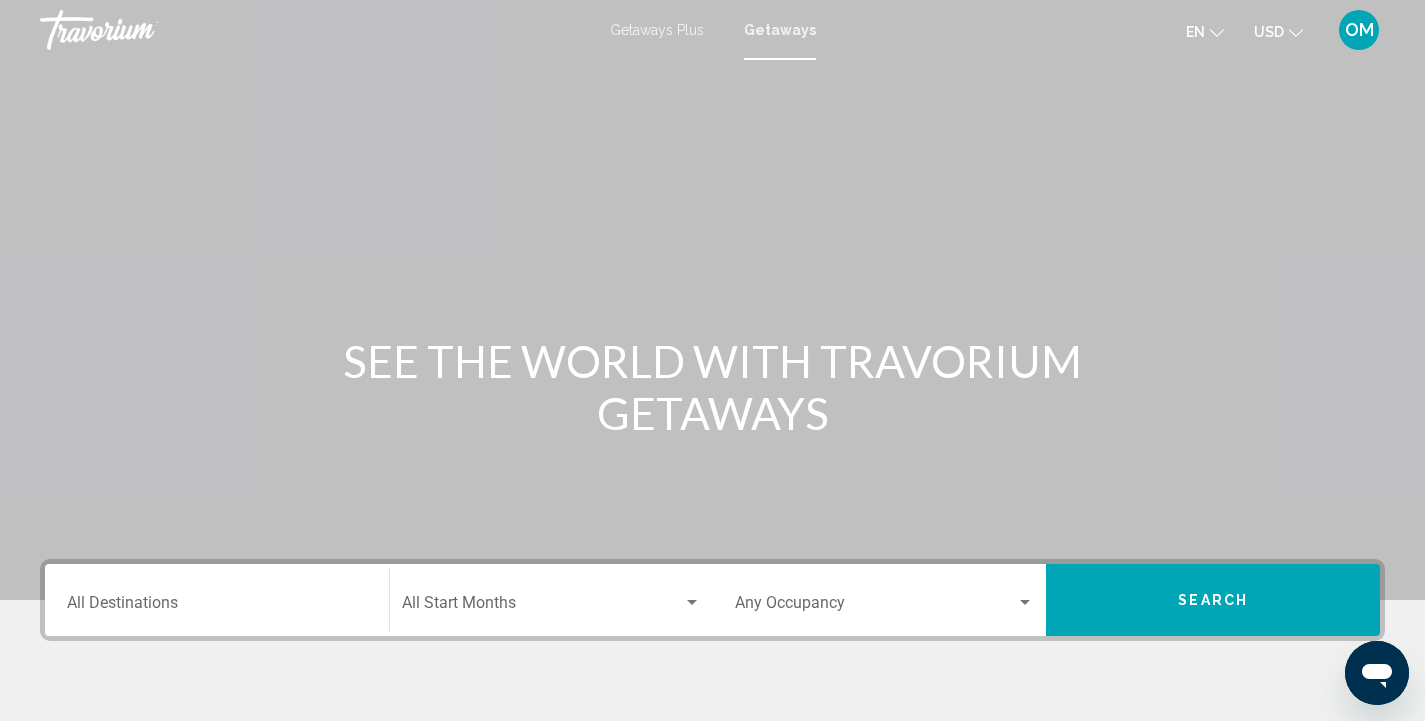 click on "Getaways" at bounding box center [780, 30] 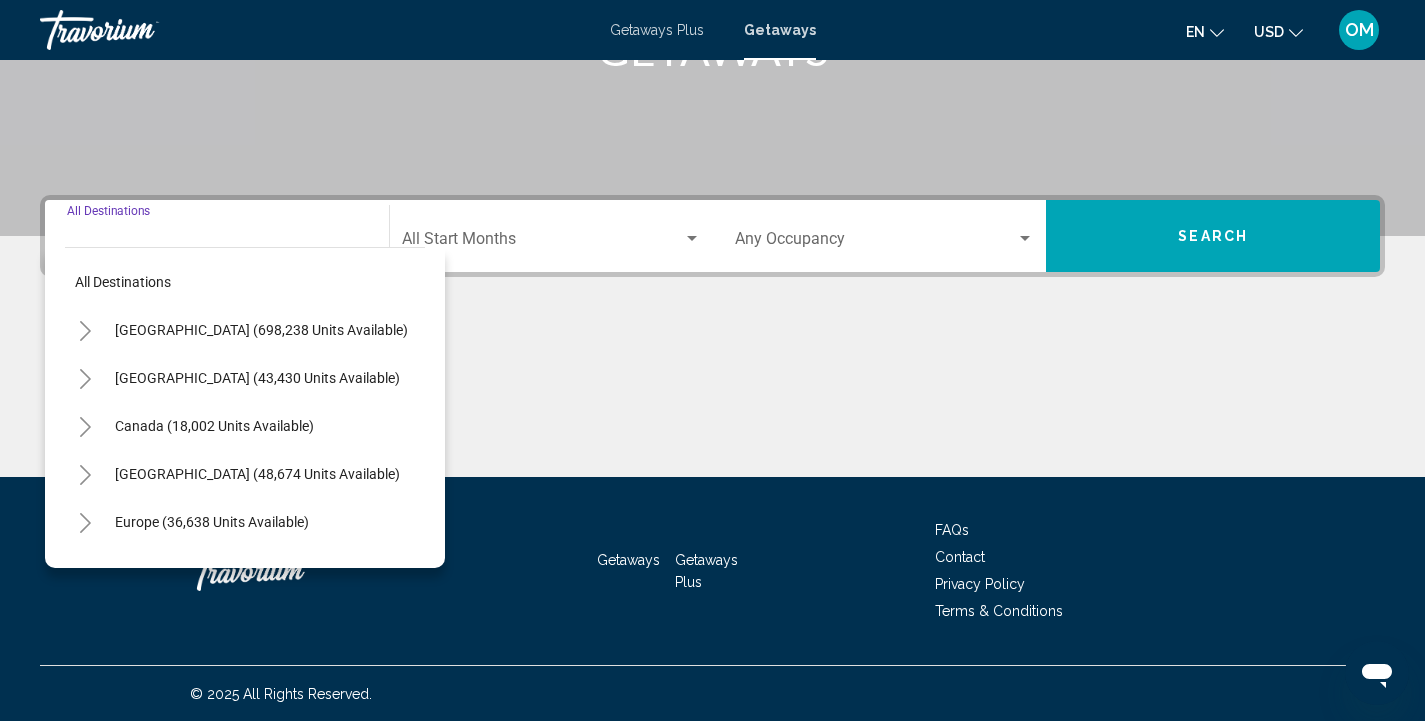 scroll, scrollTop: 365, scrollLeft: 0, axis: vertical 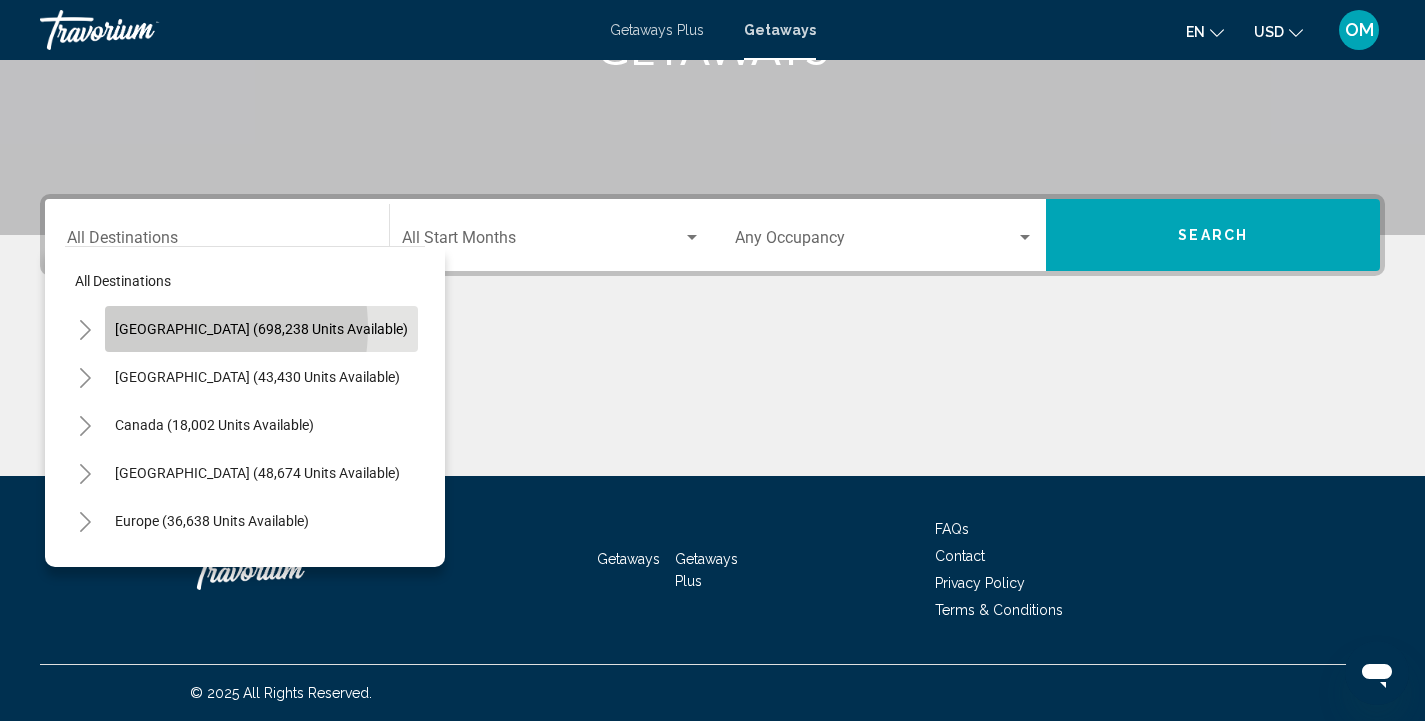click on "[GEOGRAPHIC_DATA] (698,238 units available)" at bounding box center [257, 377] 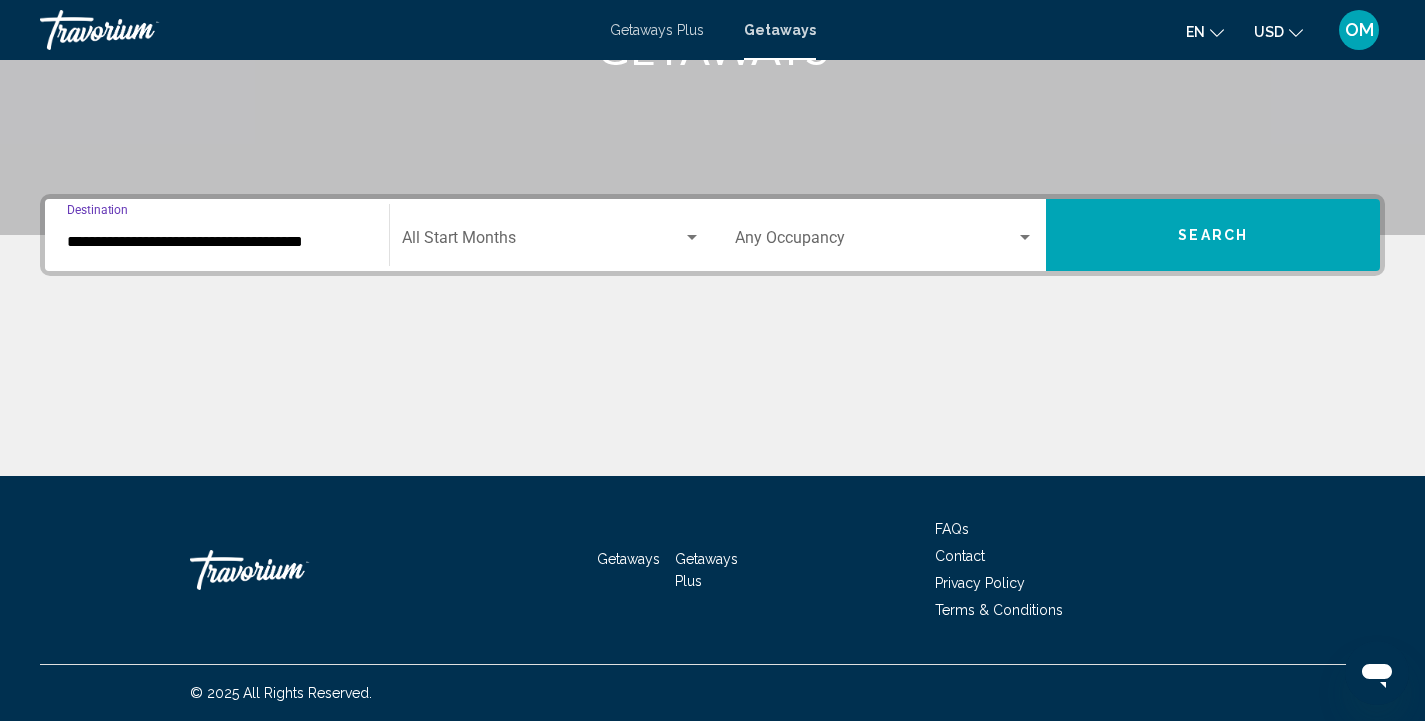scroll, scrollTop: 365, scrollLeft: 0, axis: vertical 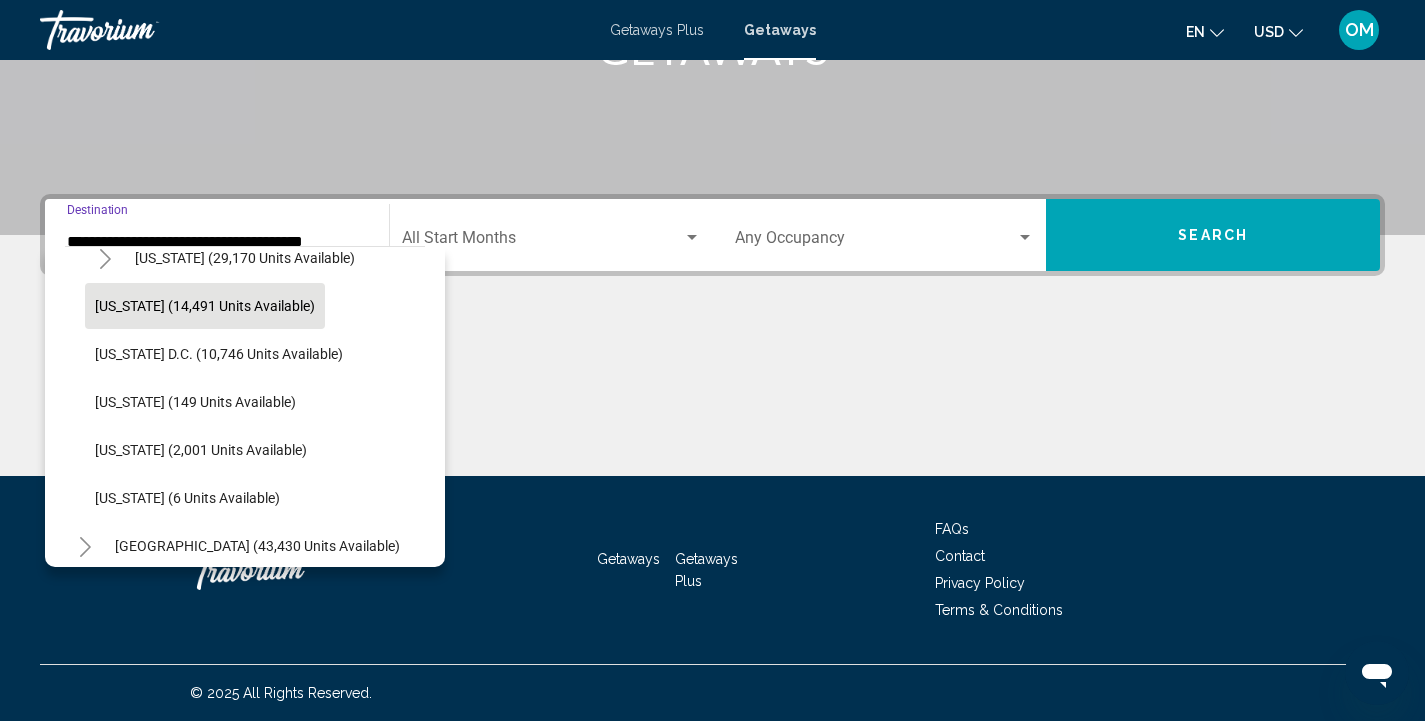 click on "[US_STATE] (14,491 units available)" 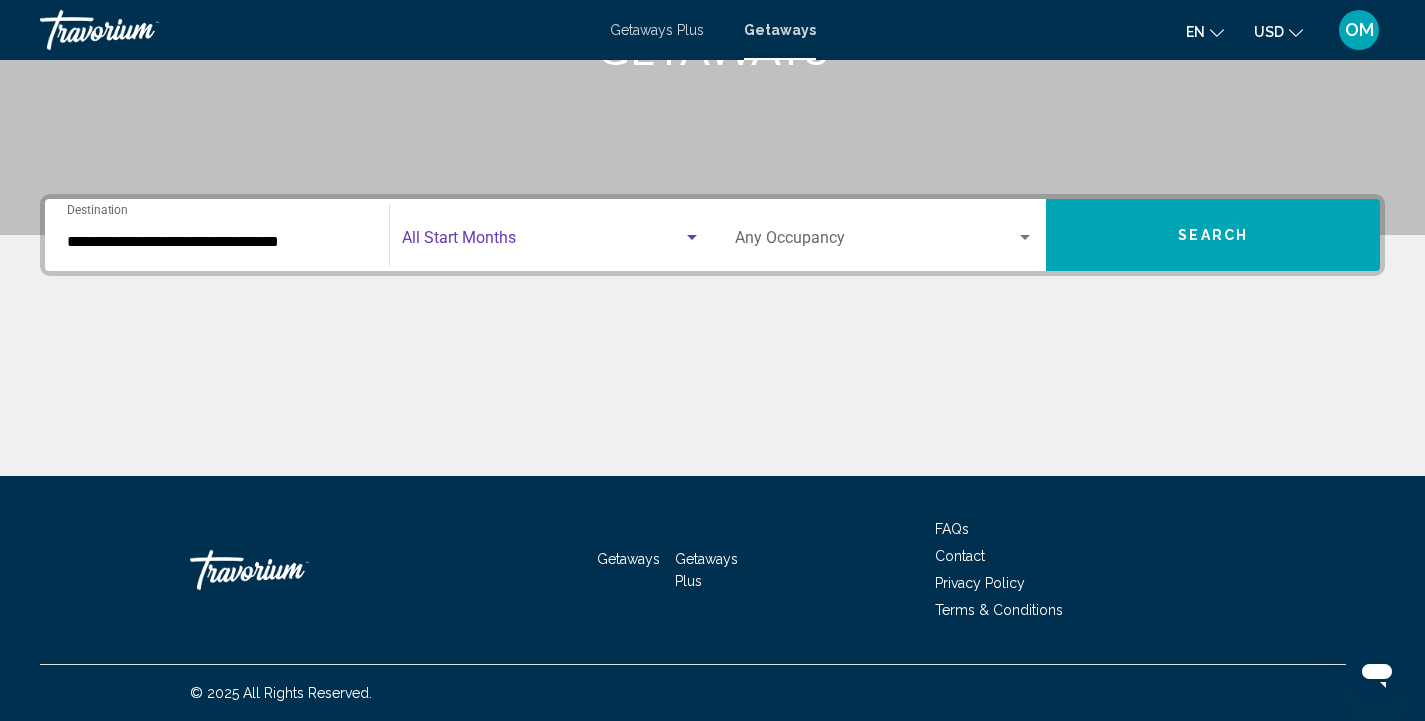 click at bounding box center [542, 242] 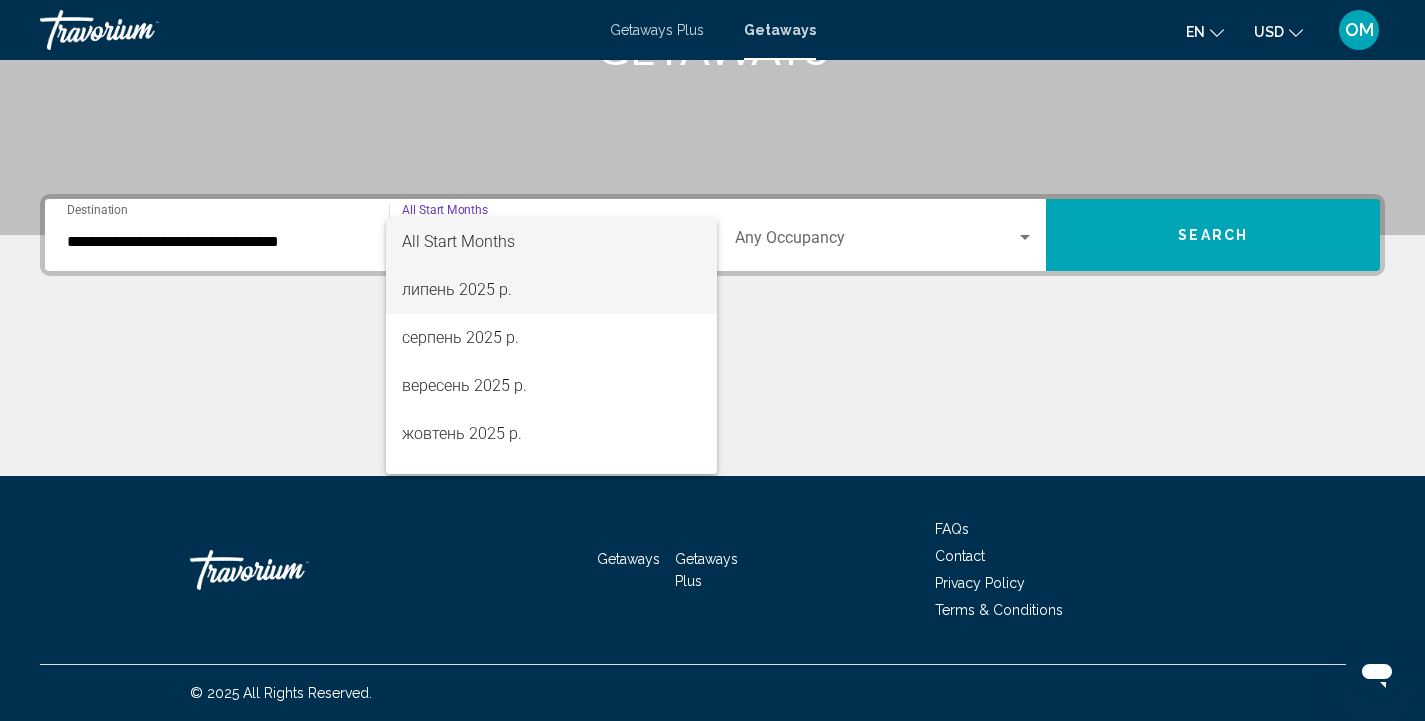 click on "липень 2025 р." at bounding box center (551, 290) 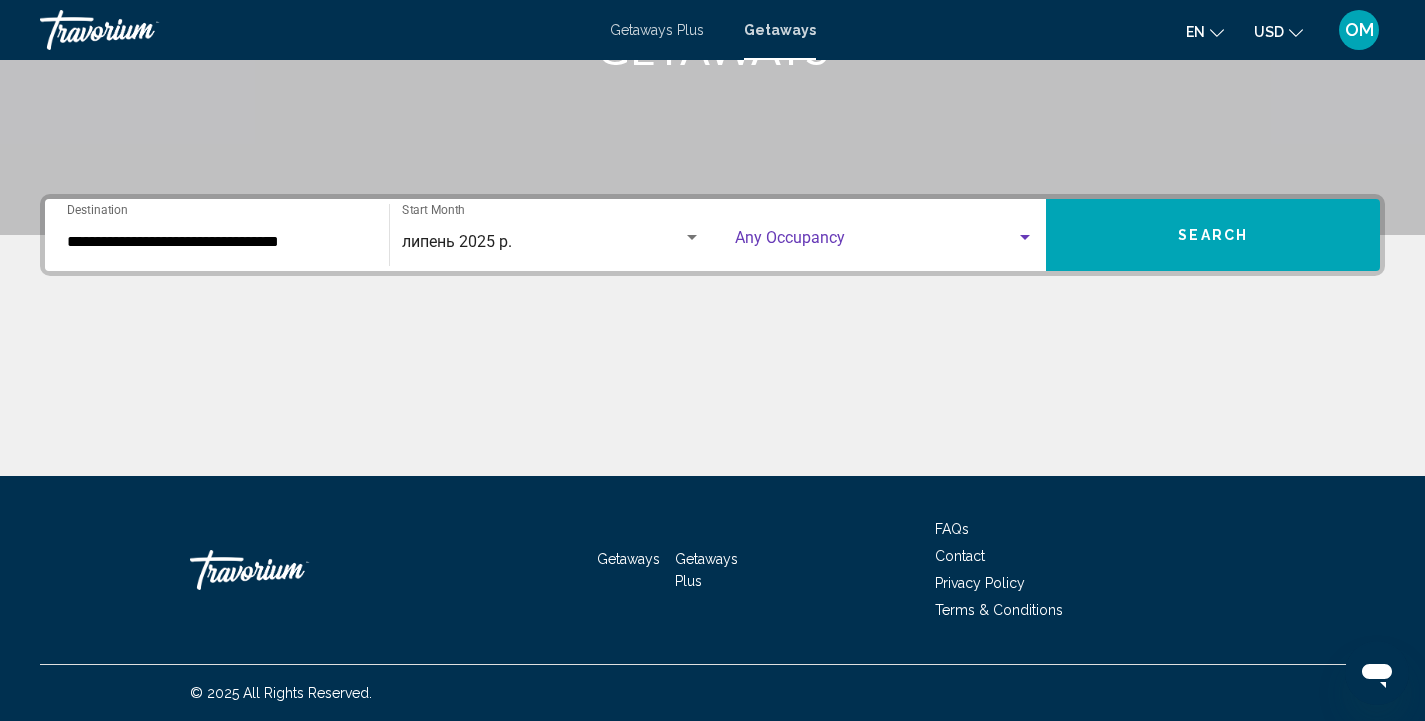 click at bounding box center (876, 242) 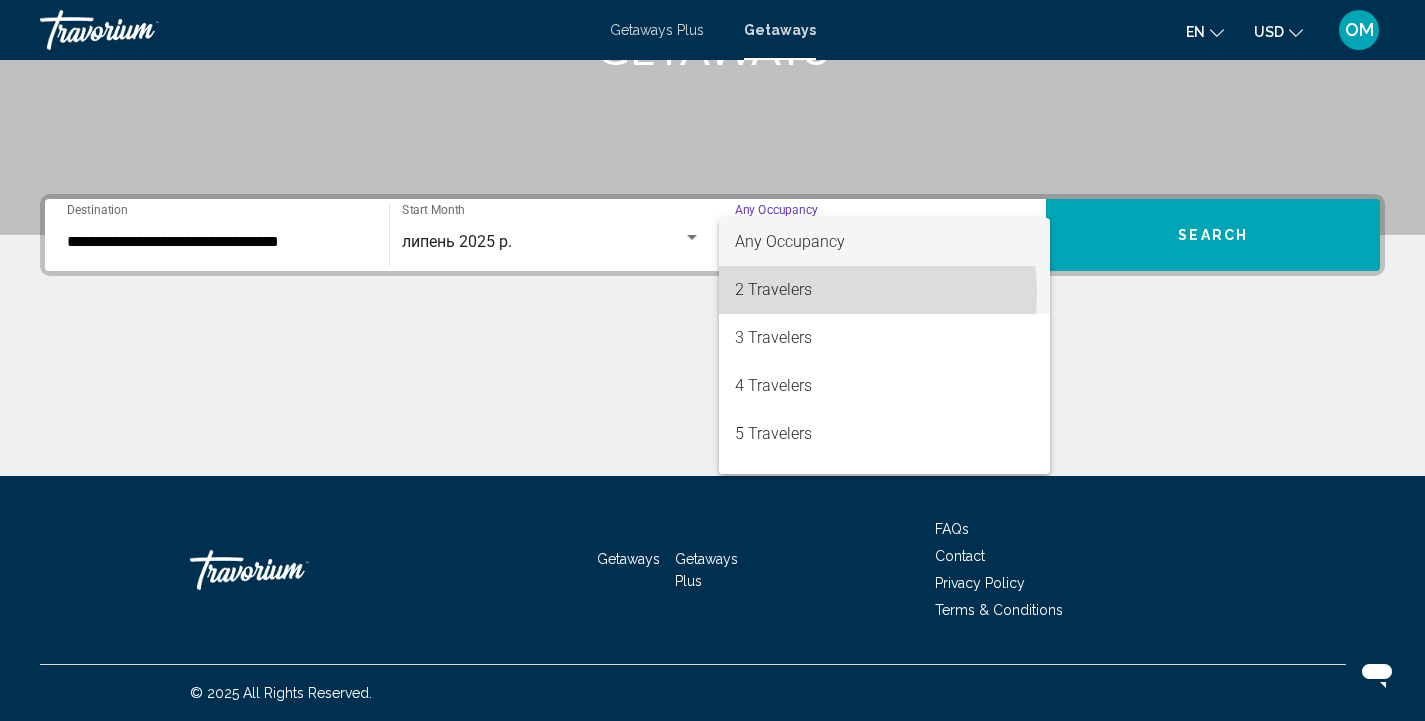 click on "2 Travelers" at bounding box center (885, 290) 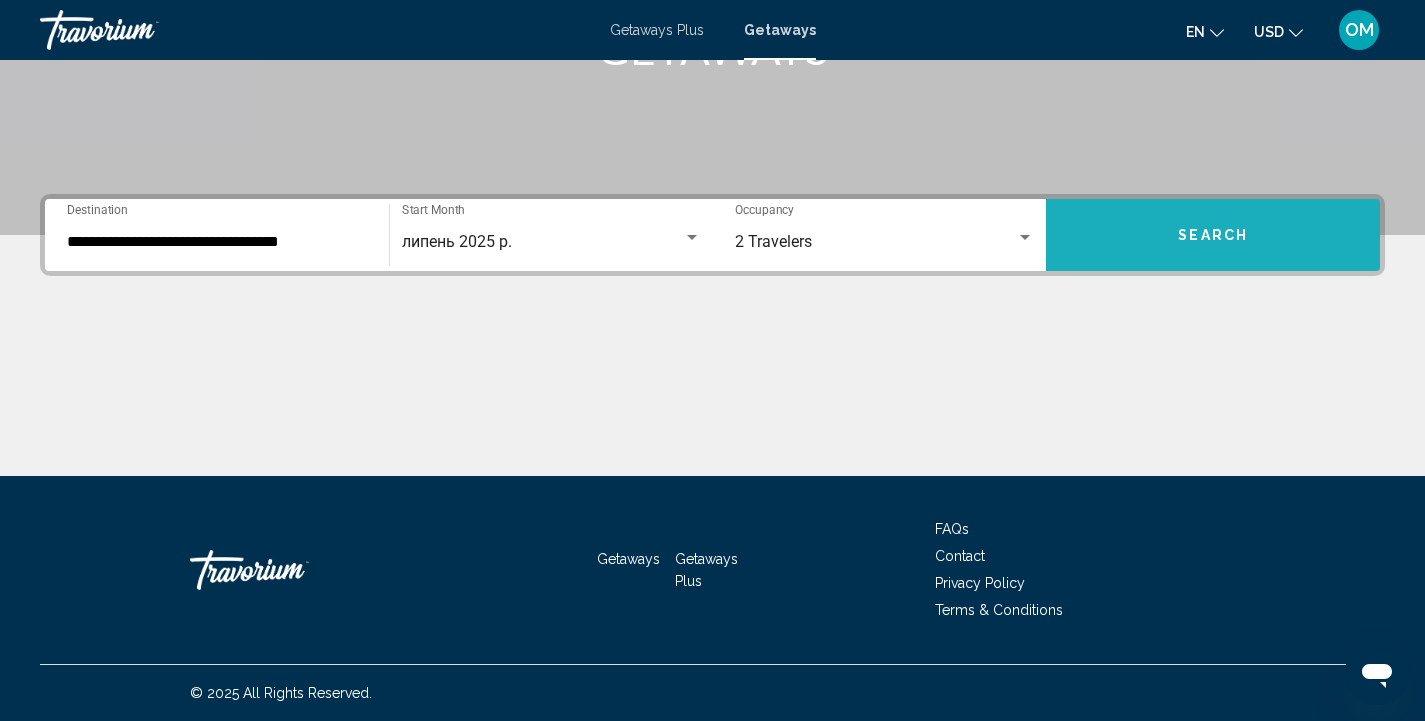 click on "Search" at bounding box center (1213, 235) 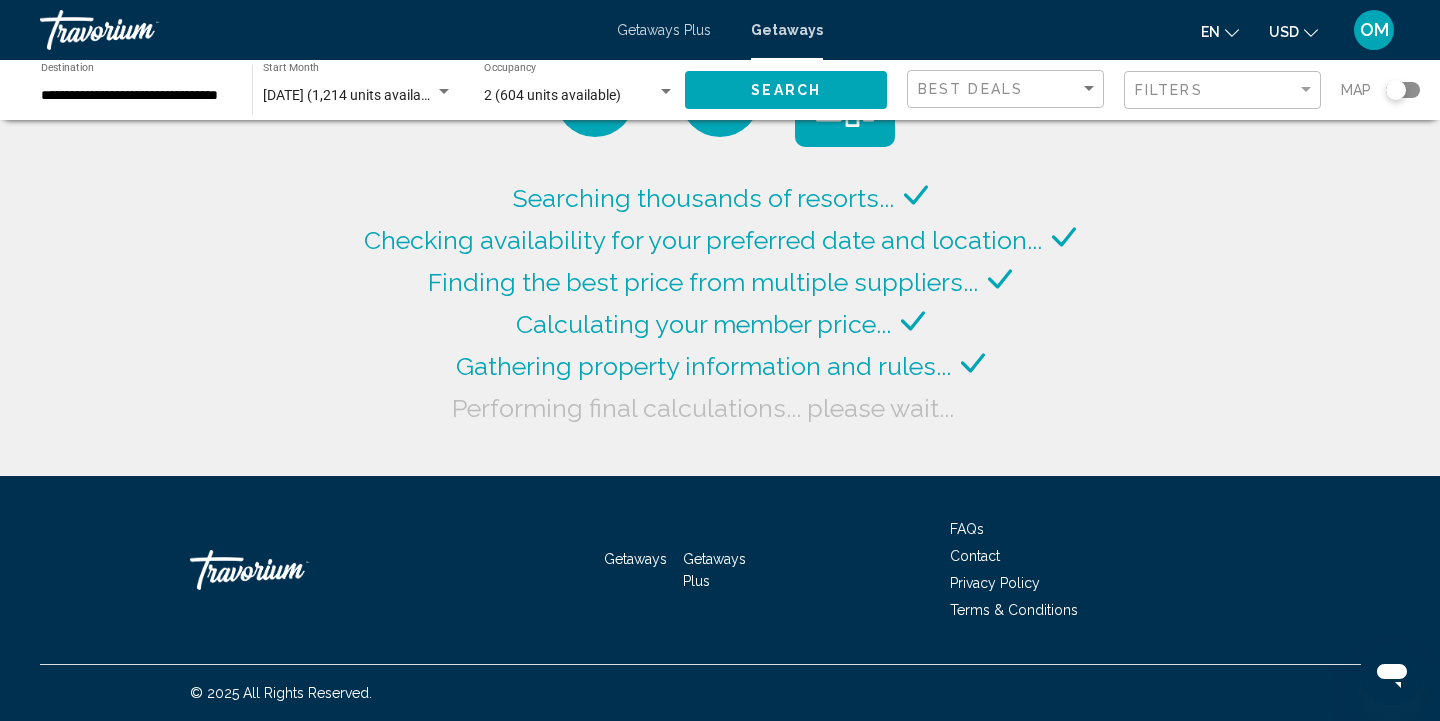 click on "Searching thousands of resorts...
Checking availability for your preferred date and location...
Finding the best price from multiple suppliers...
Calculating your member price...
Gathering property information and rules...
Performing final calculations... please wait..." 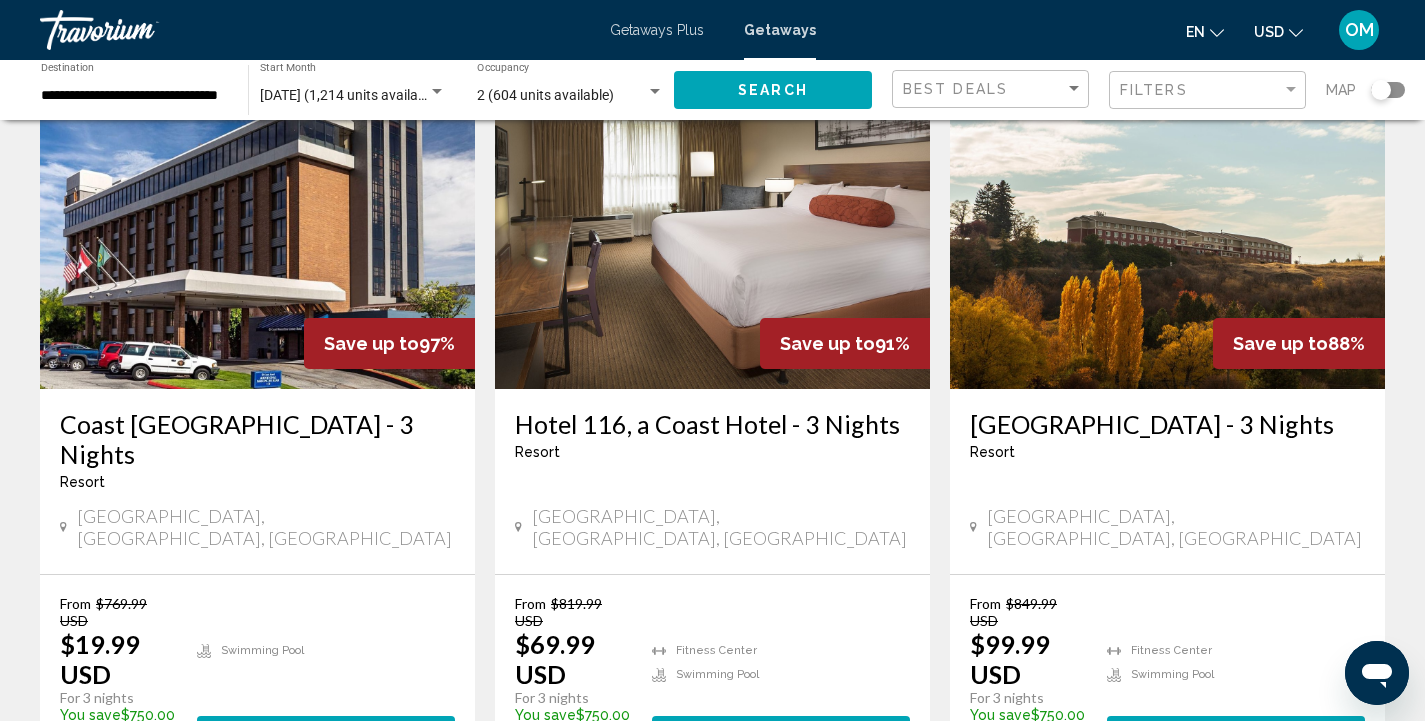 scroll, scrollTop: 139, scrollLeft: 0, axis: vertical 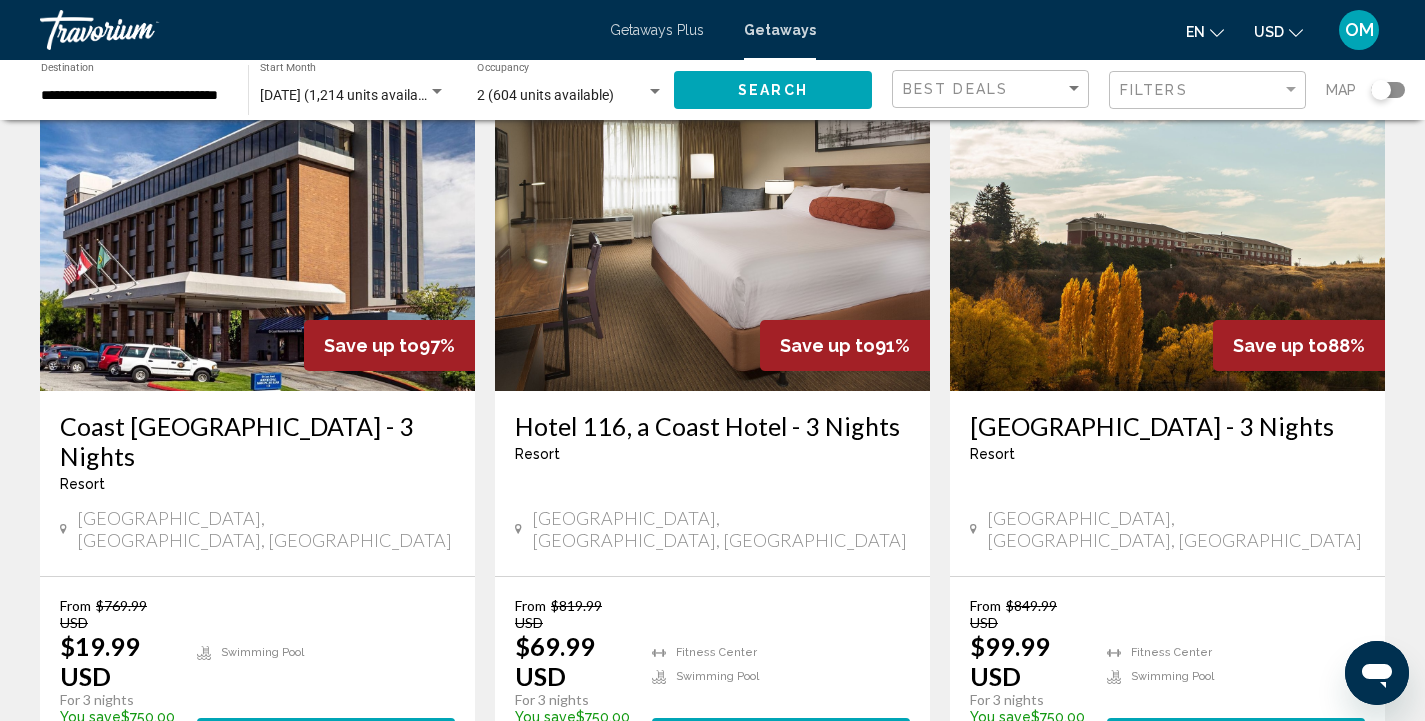 click at bounding box center (712, 231) 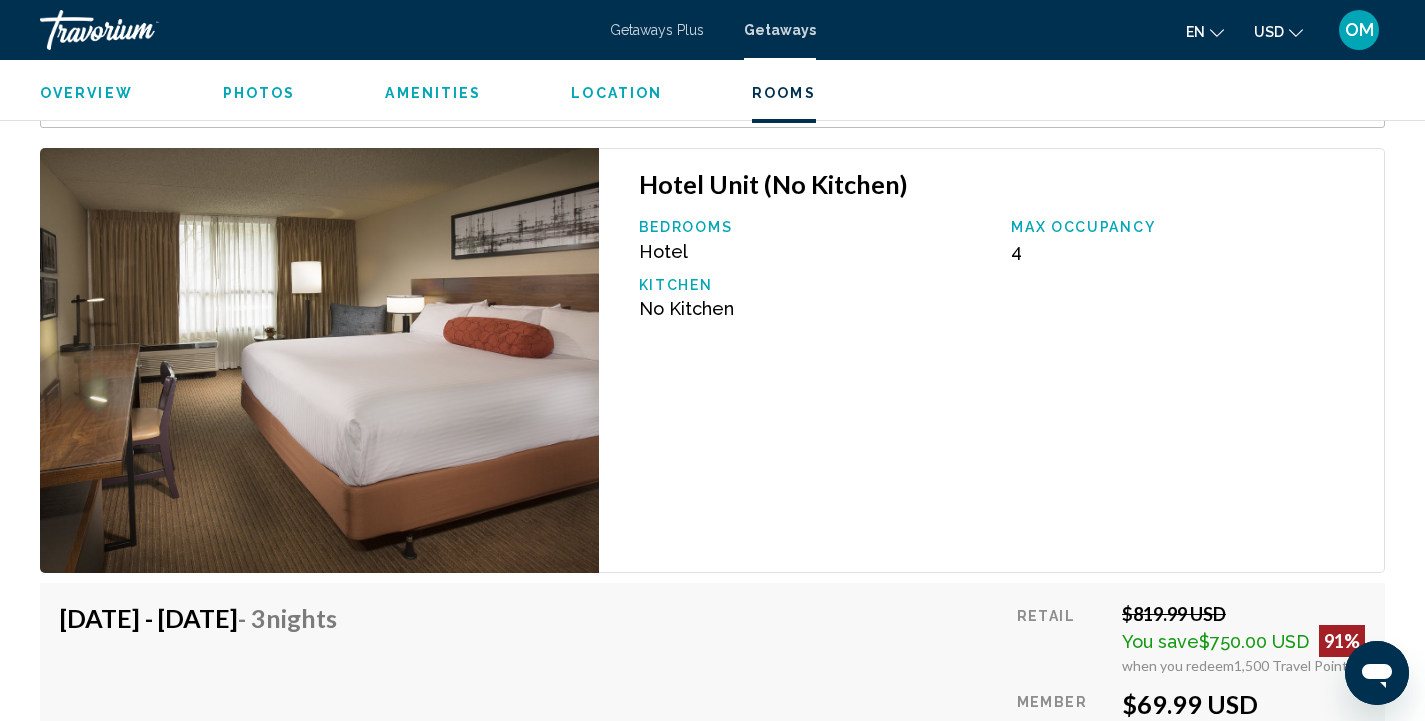 scroll, scrollTop: 2871, scrollLeft: 0, axis: vertical 